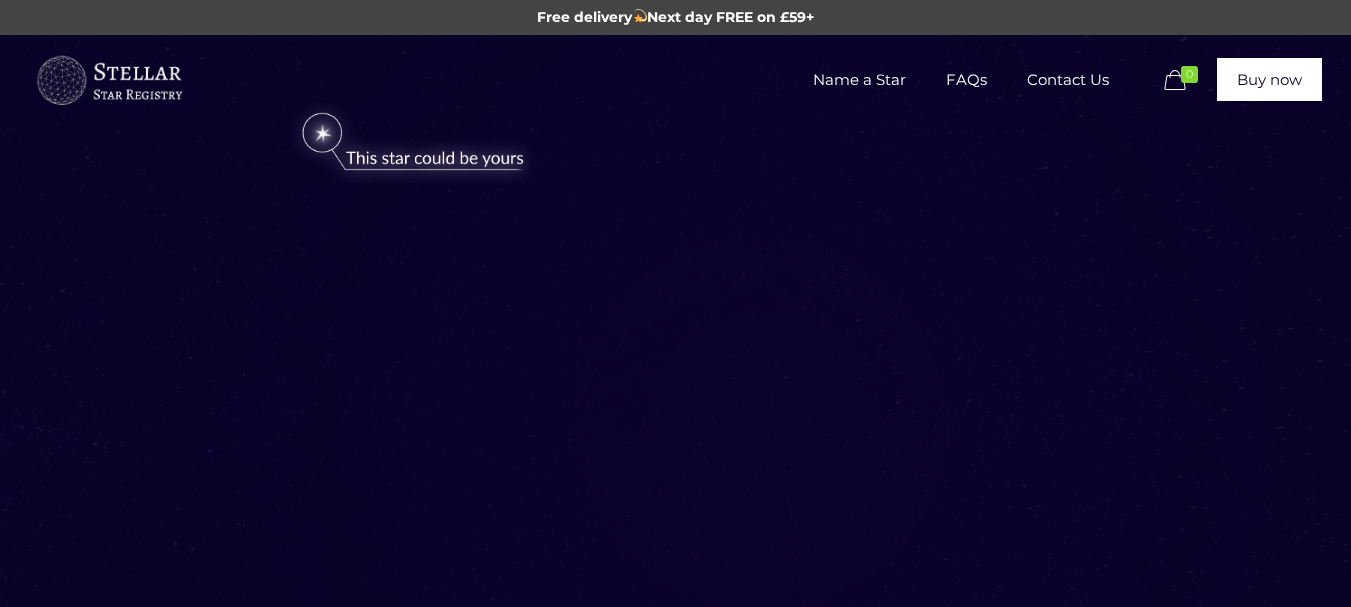 scroll, scrollTop: 0, scrollLeft: 0, axis: both 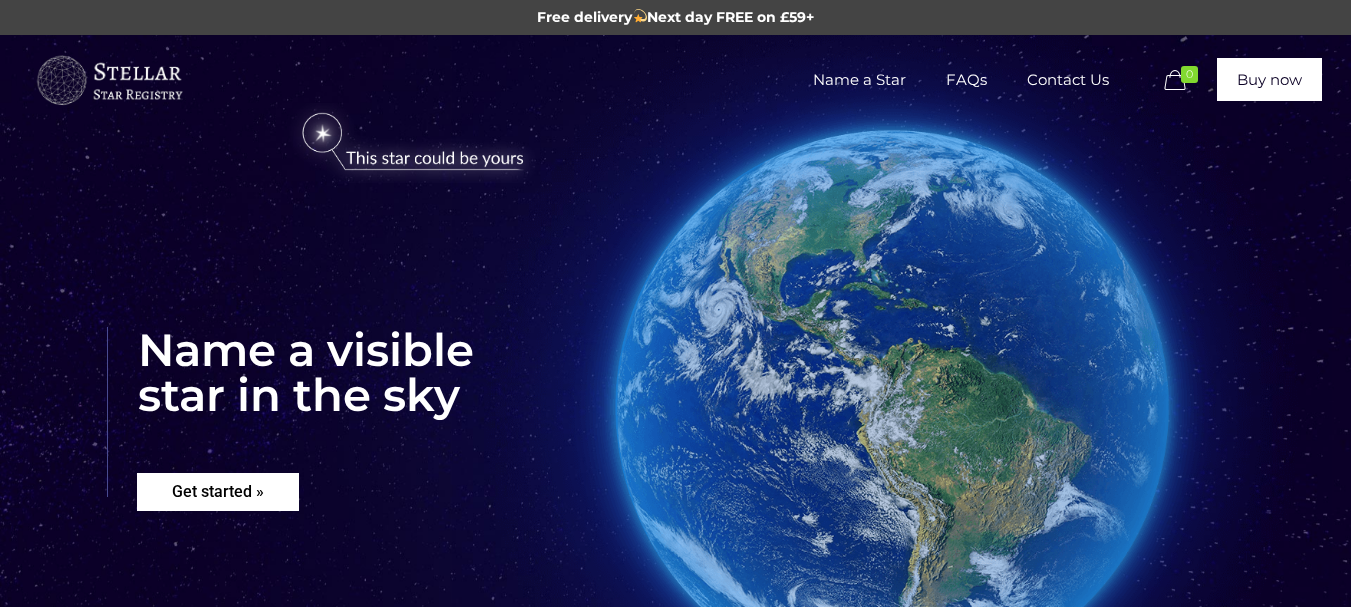 click on "Get started »" at bounding box center [218, 492] 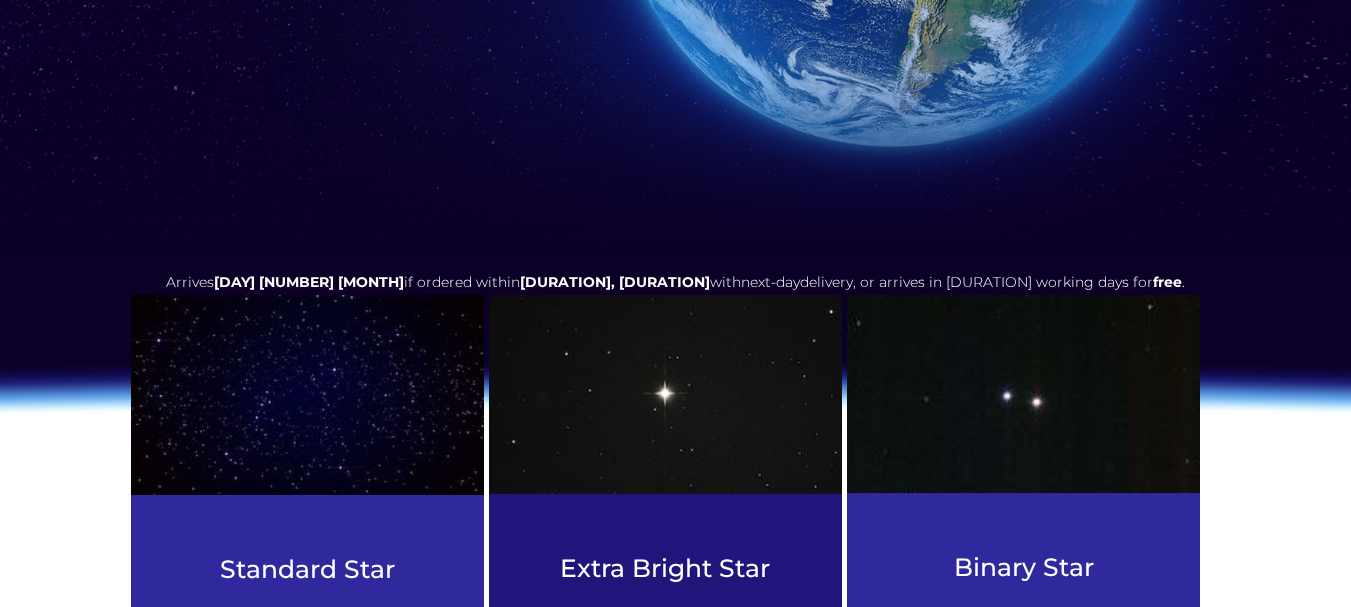 scroll, scrollTop: 815, scrollLeft: 0, axis: vertical 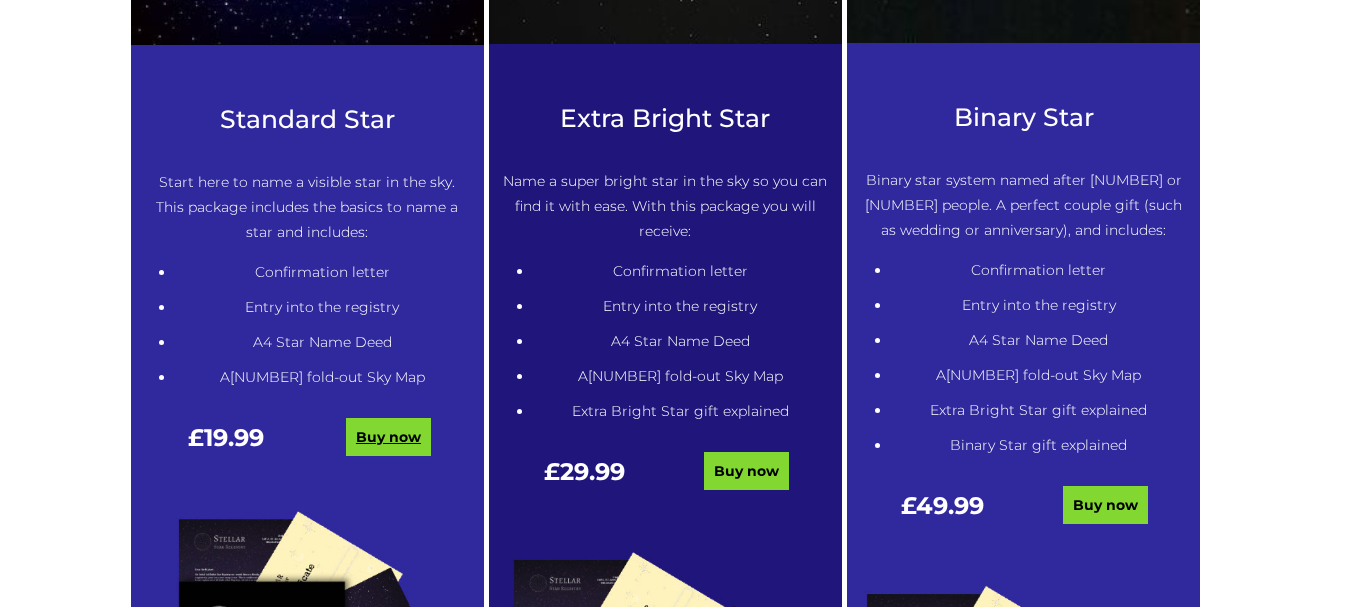 click on "Buy now" at bounding box center [388, 437] 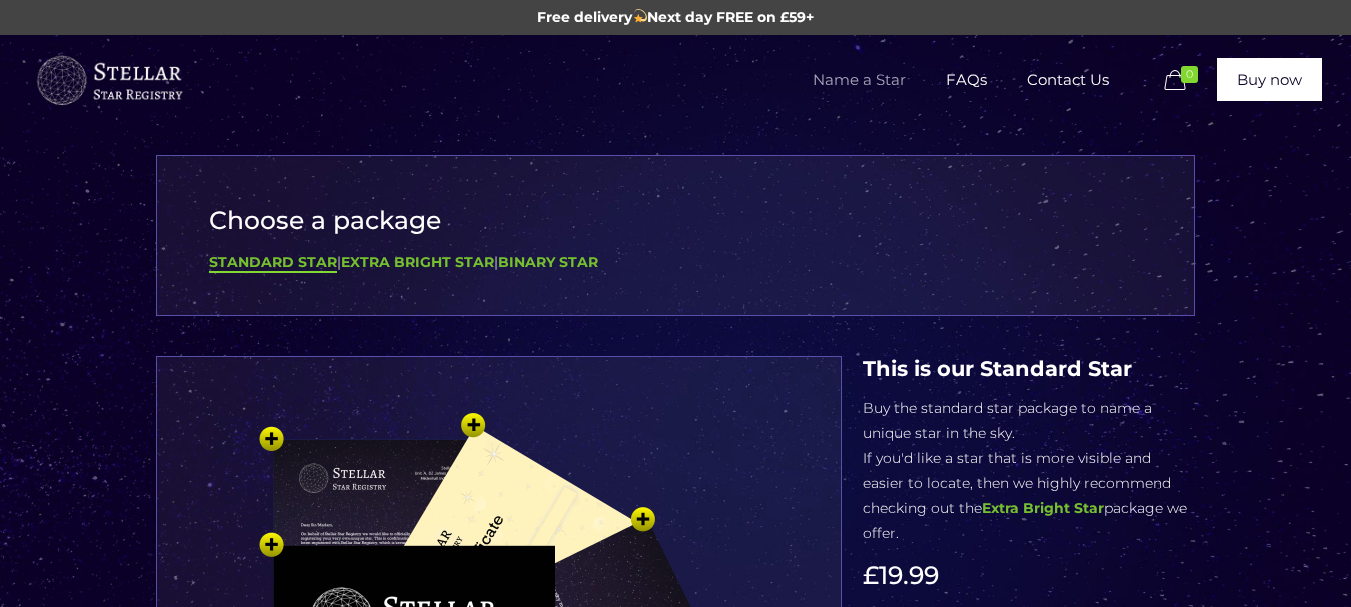 scroll, scrollTop: 0, scrollLeft: 0, axis: both 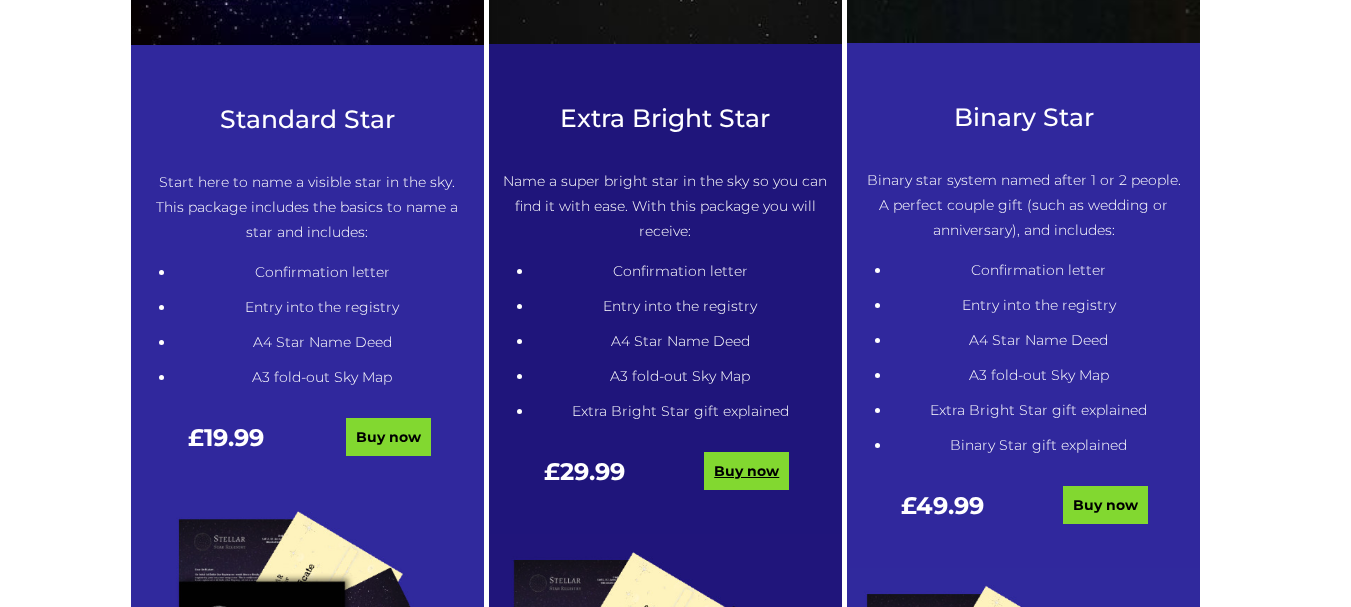 click on "Buy now" at bounding box center (746, 471) 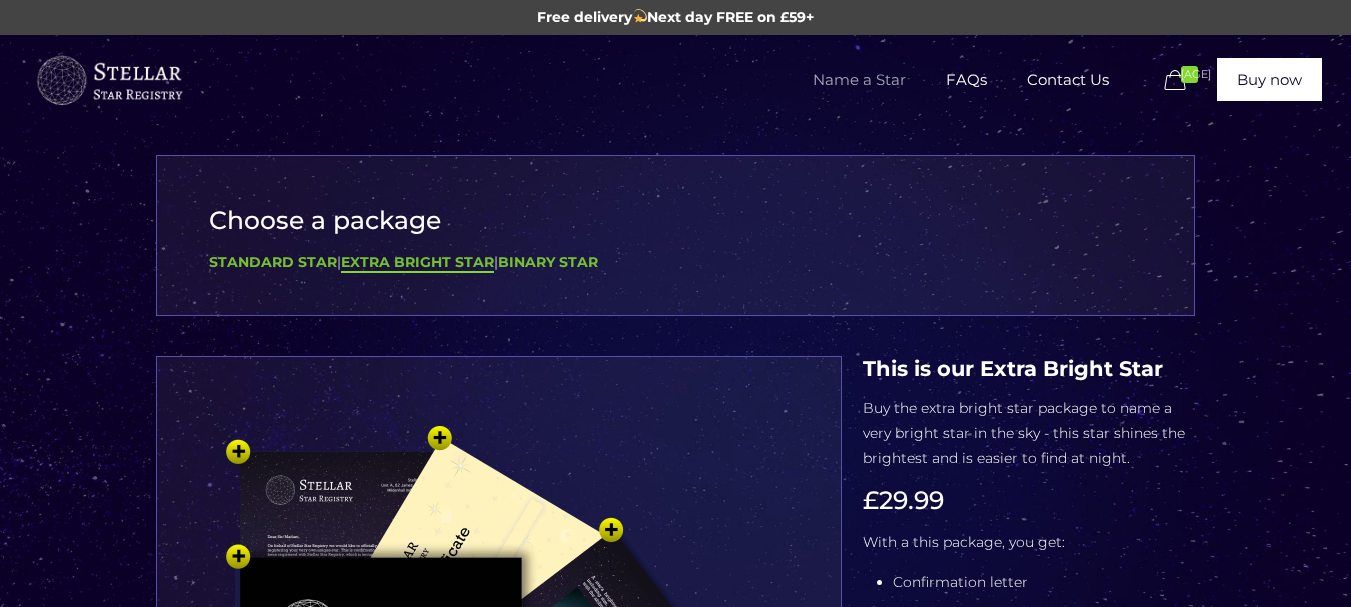 scroll, scrollTop: 0, scrollLeft: 0, axis: both 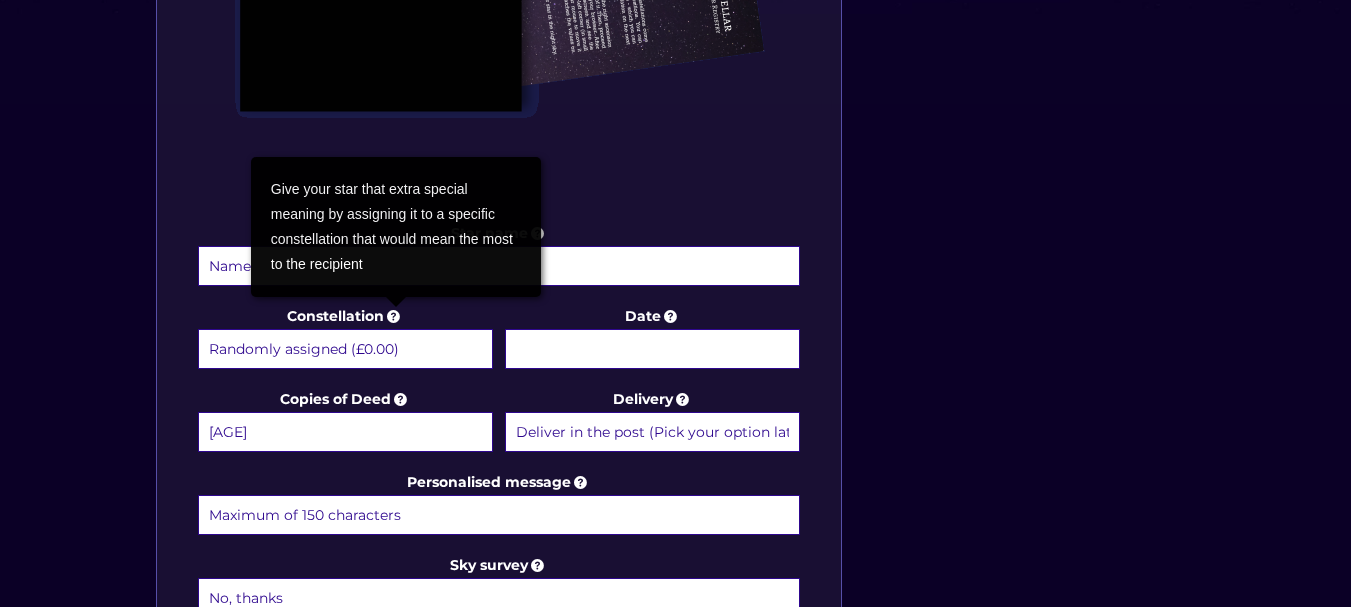 click at bounding box center [394, 316] 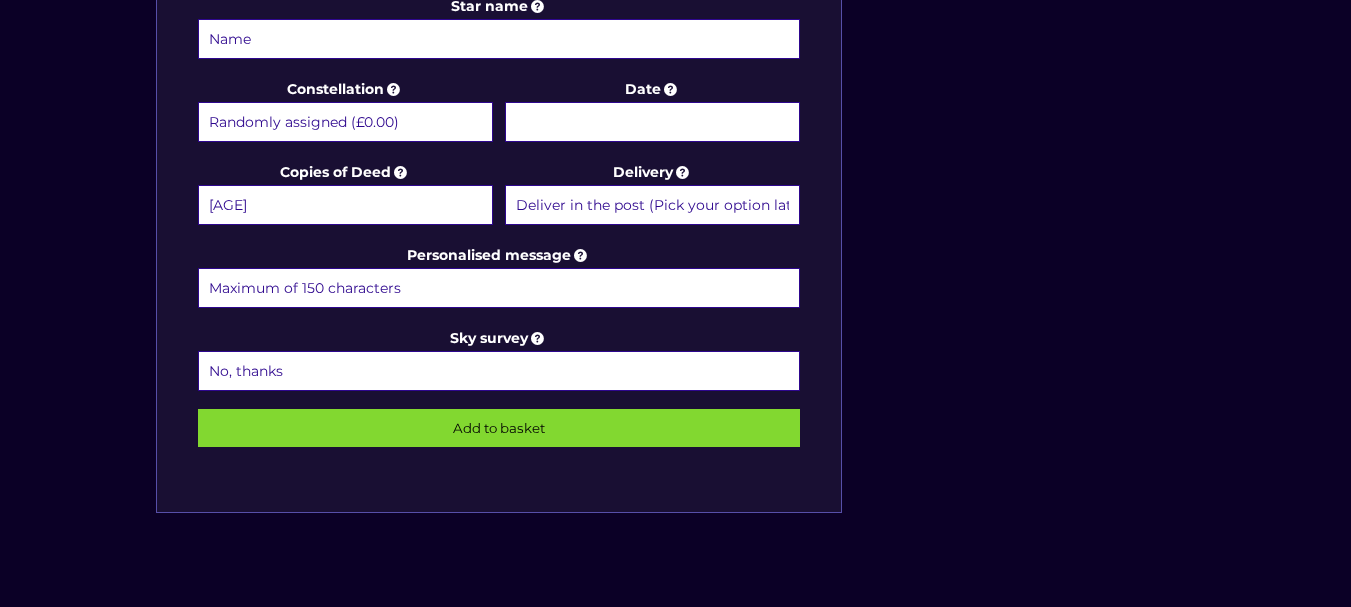 scroll, scrollTop: 1095, scrollLeft: 0, axis: vertical 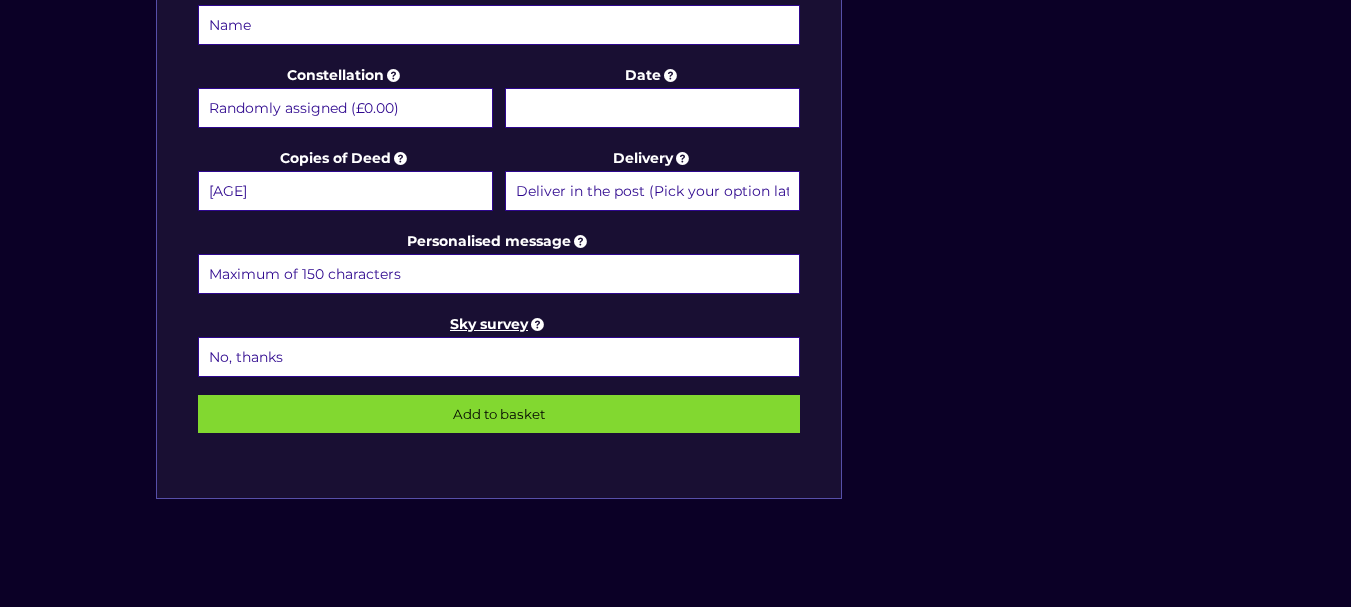 click at bounding box center (538, 324) 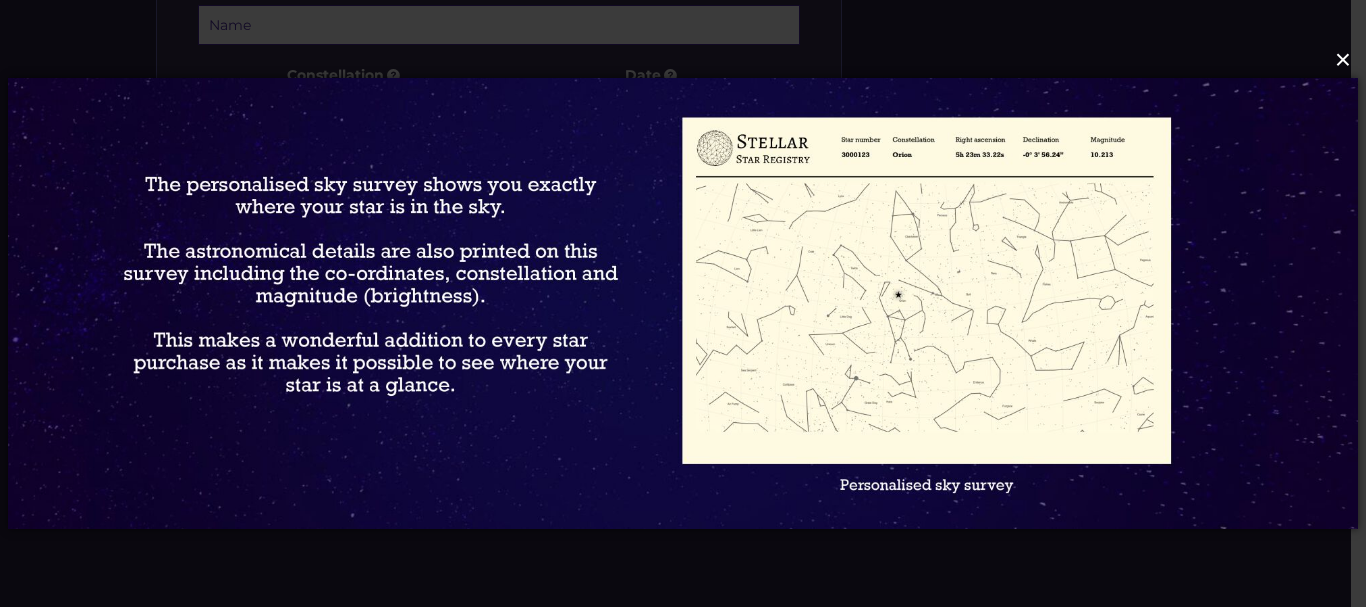 click on "×" at bounding box center [682, 60] 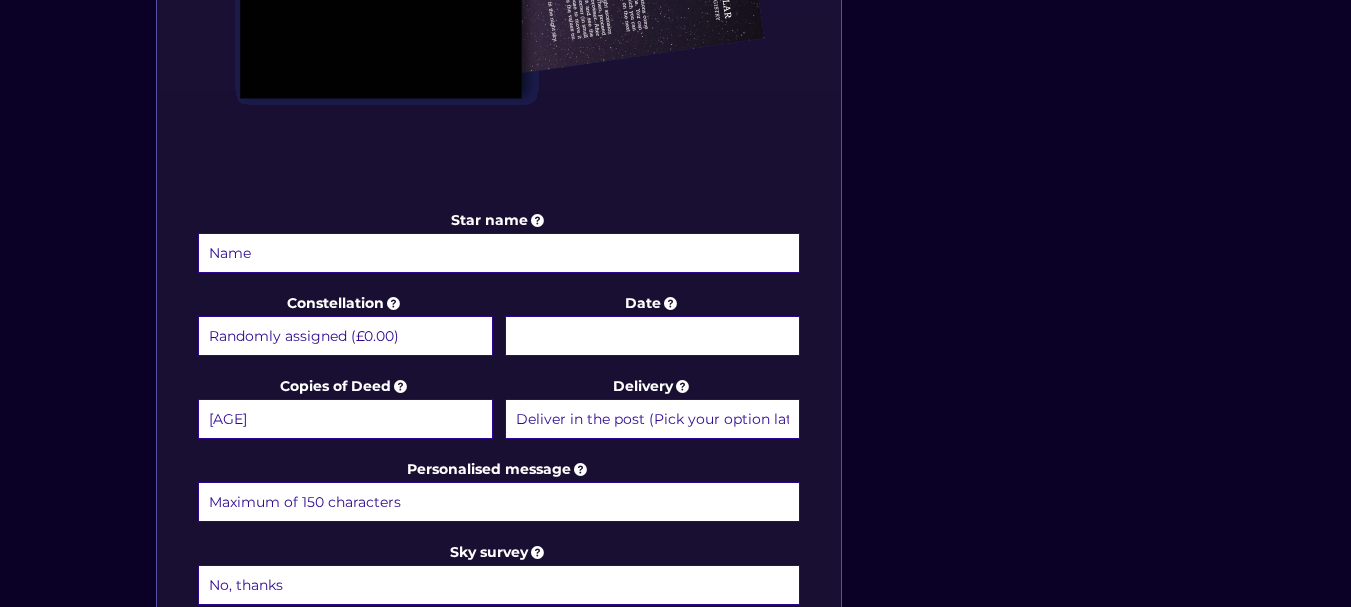 scroll, scrollTop: 827, scrollLeft: 0, axis: vertical 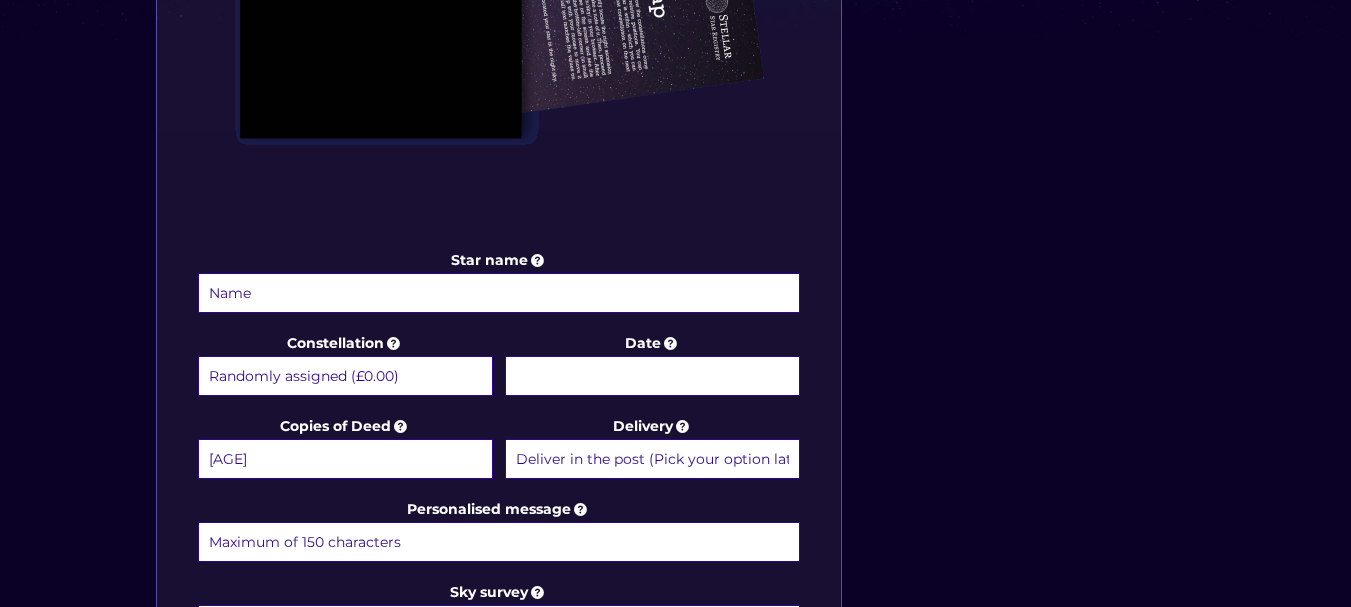 click on "Star name" at bounding box center [499, 293] 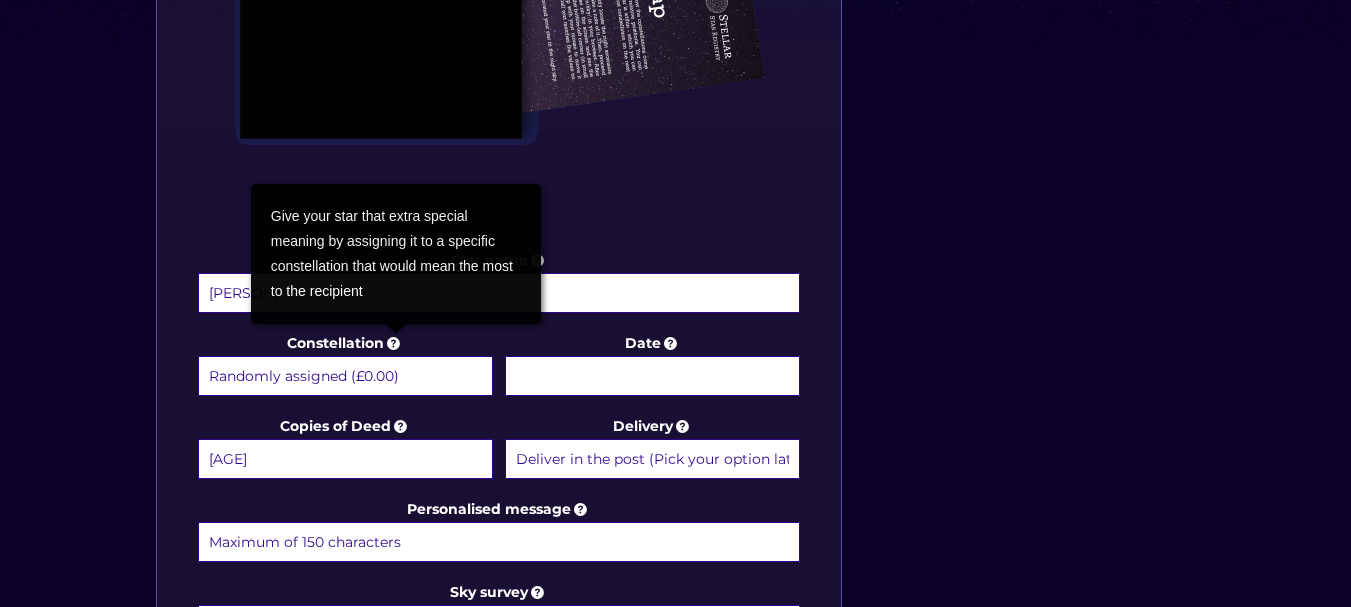 type on "Stevie" 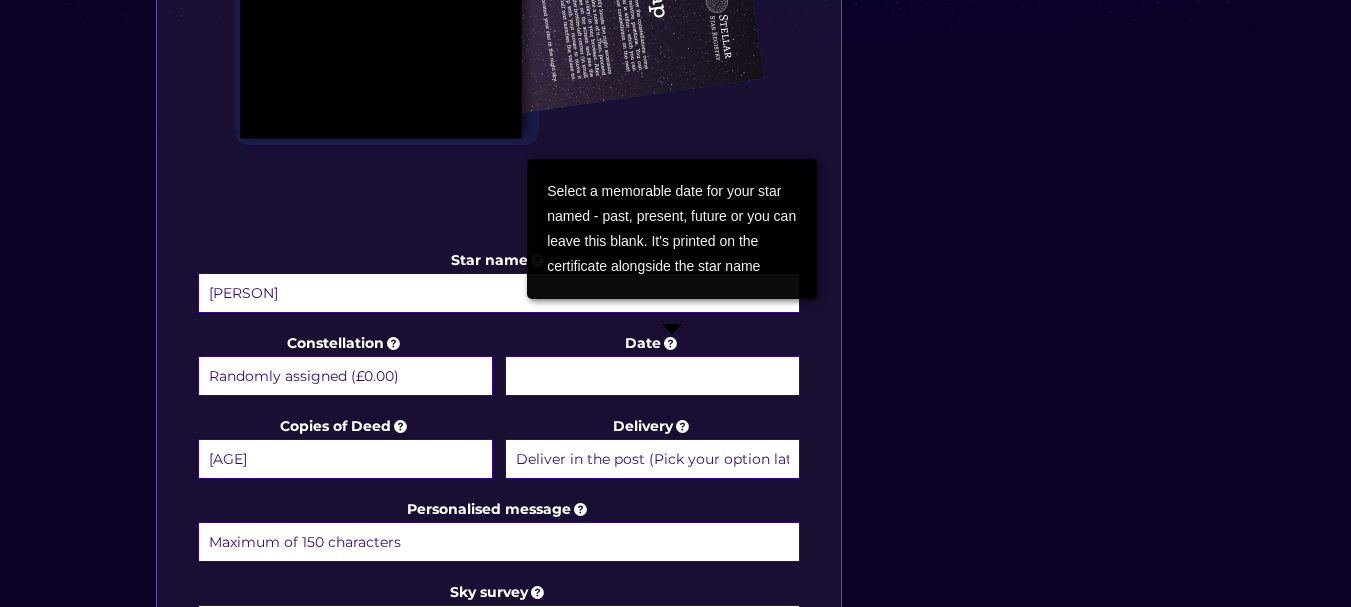 click at bounding box center (394, 343) 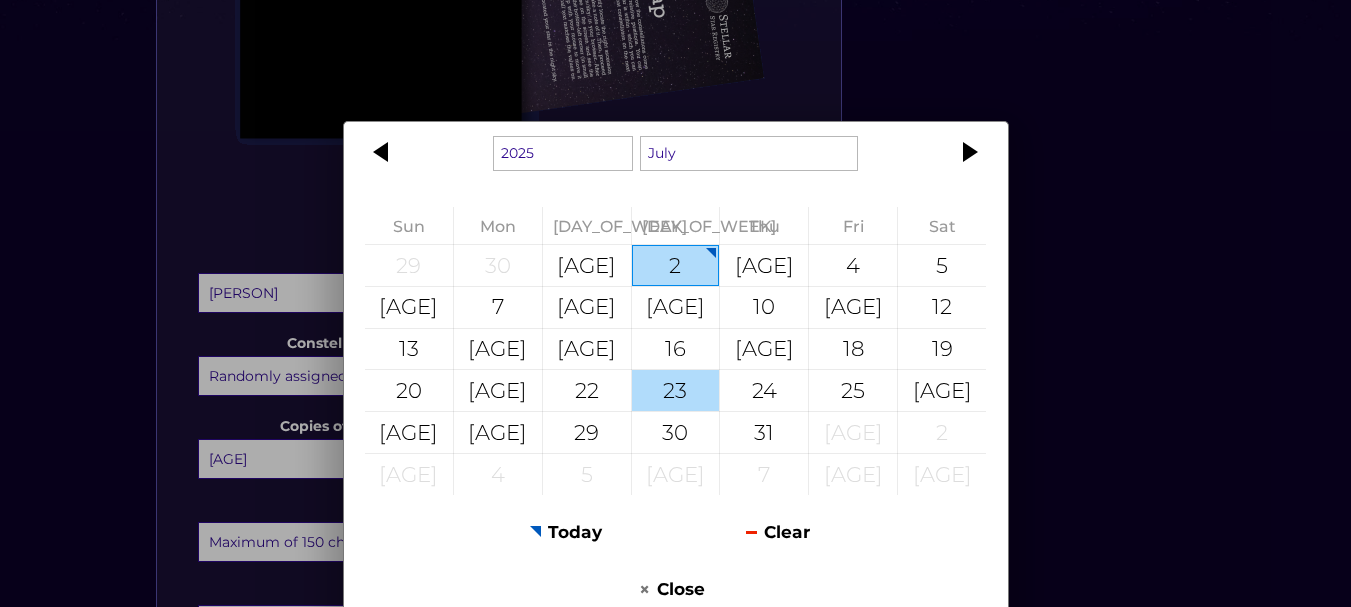 click on "23" at bounding box center [676, 390] 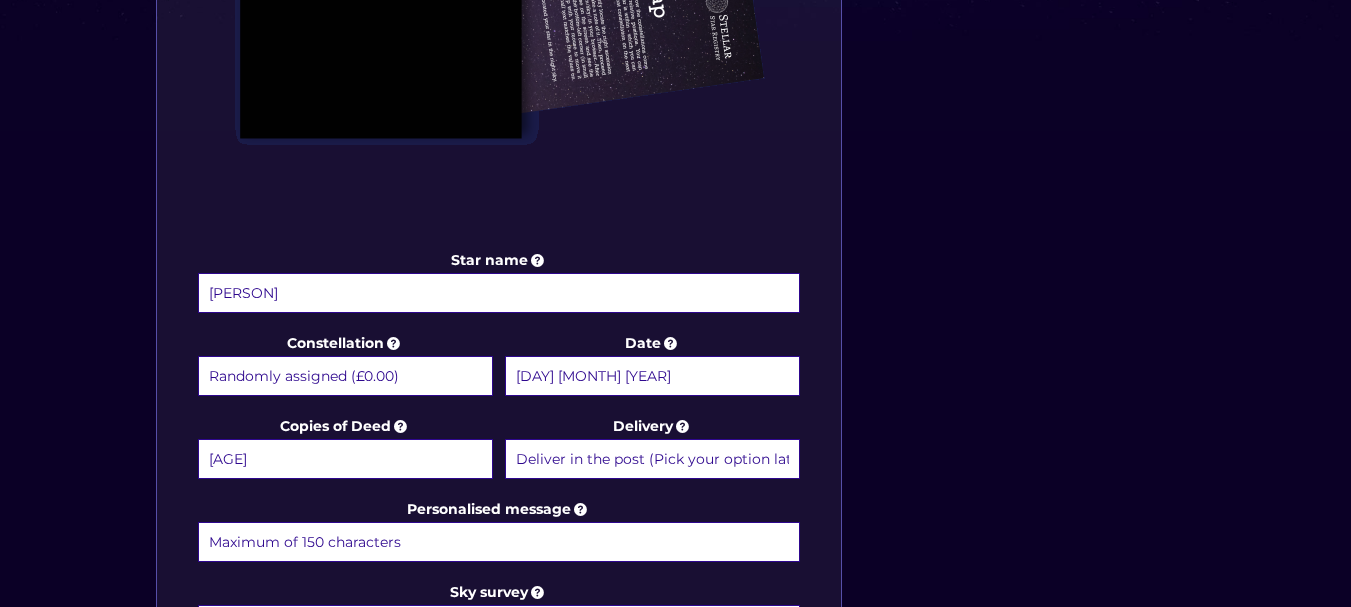 click on "Deliver in the post (Pick your option later)
Deliver in the post and by Email (within 1 hour) (+£4.99)" at bounding box center (652, 459) 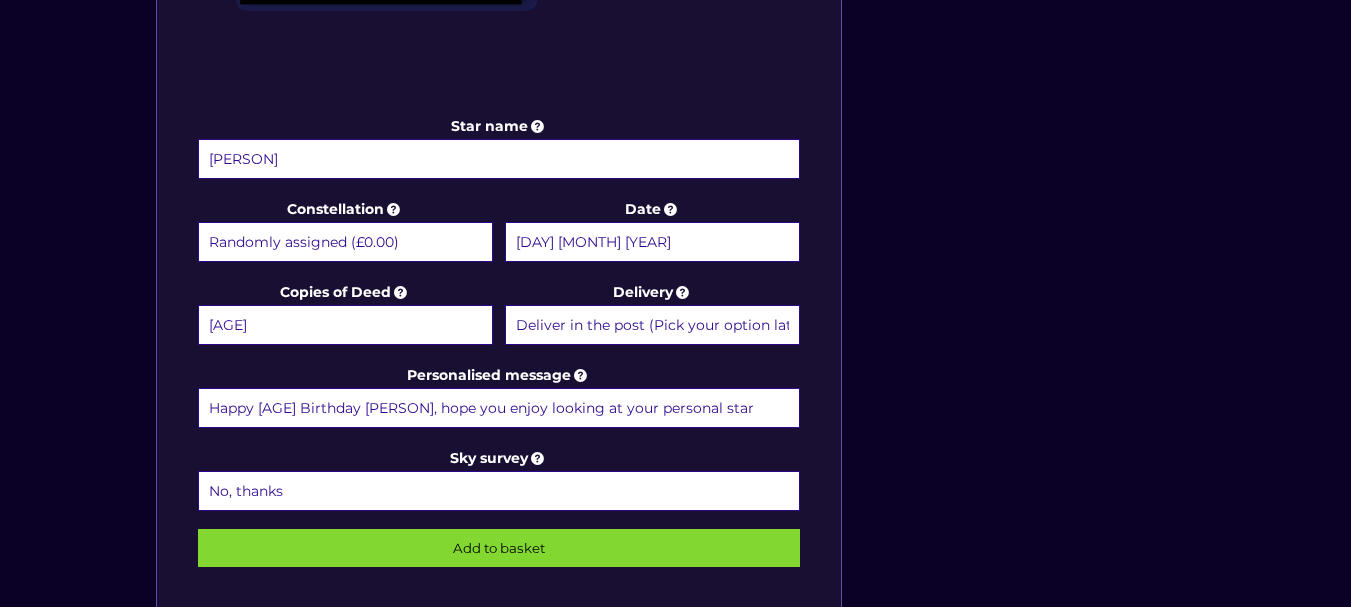 scroll, scrollTop: 1041, scrollLeft: 0, axis: vertical 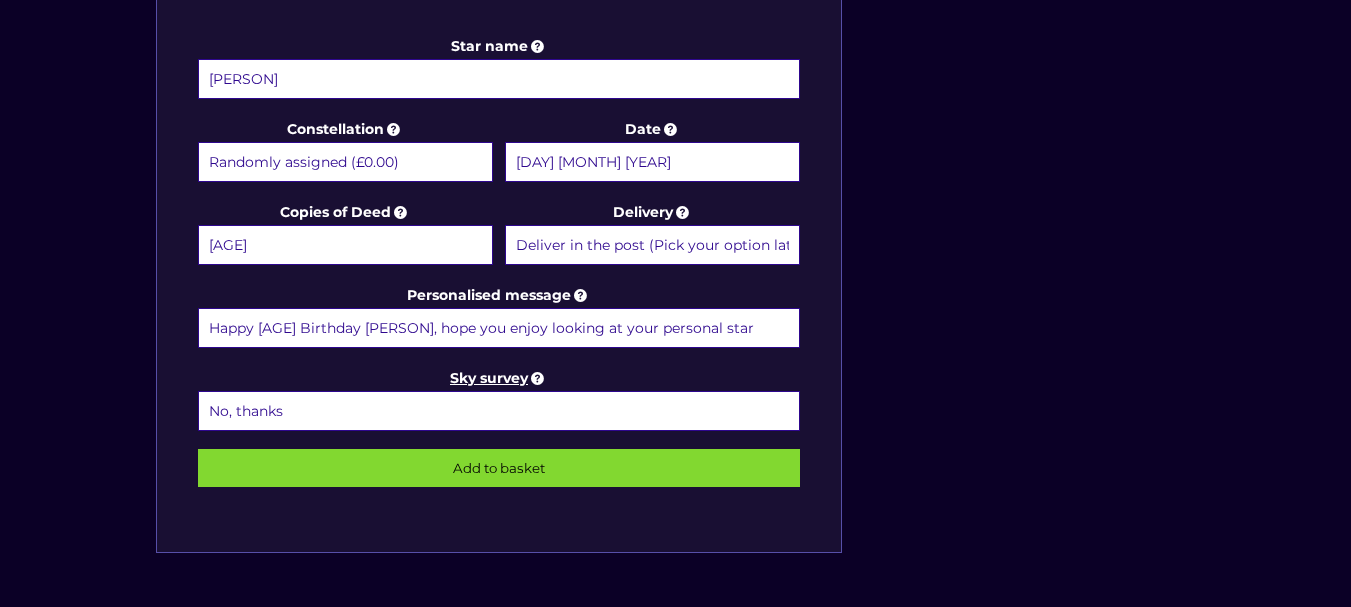 type on "Happy 9th Birthday Hugo, hope you enjoy looking at your personal star" 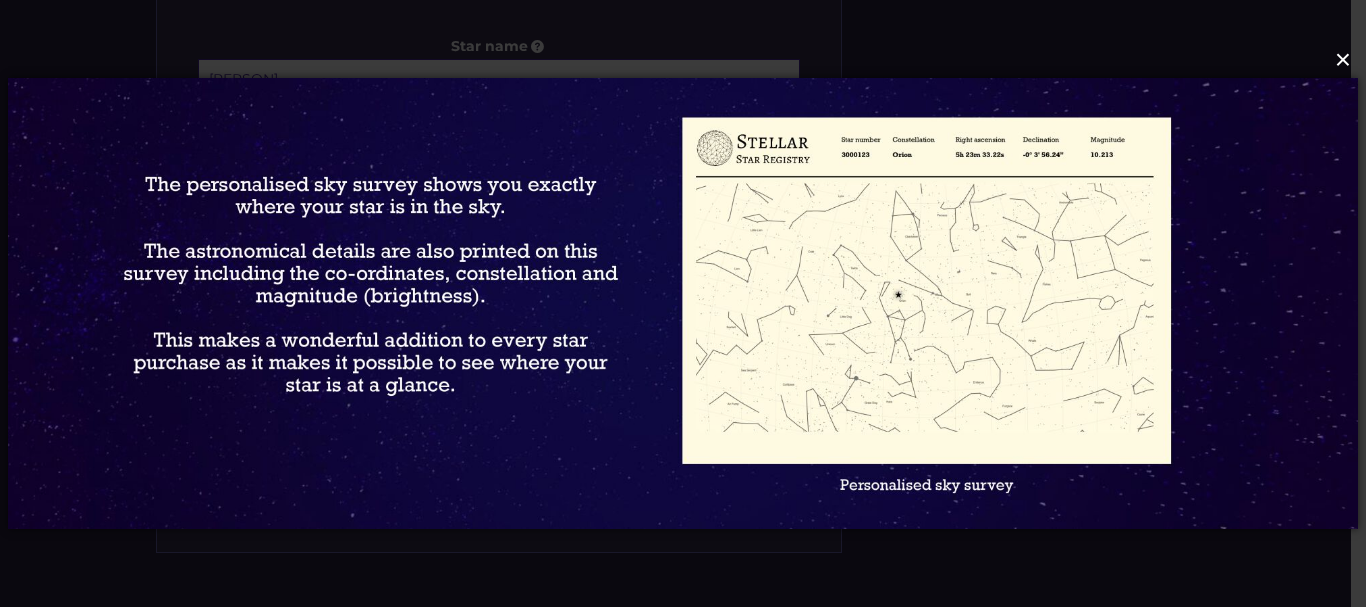 click on "×" at bounding box center [682, 60] 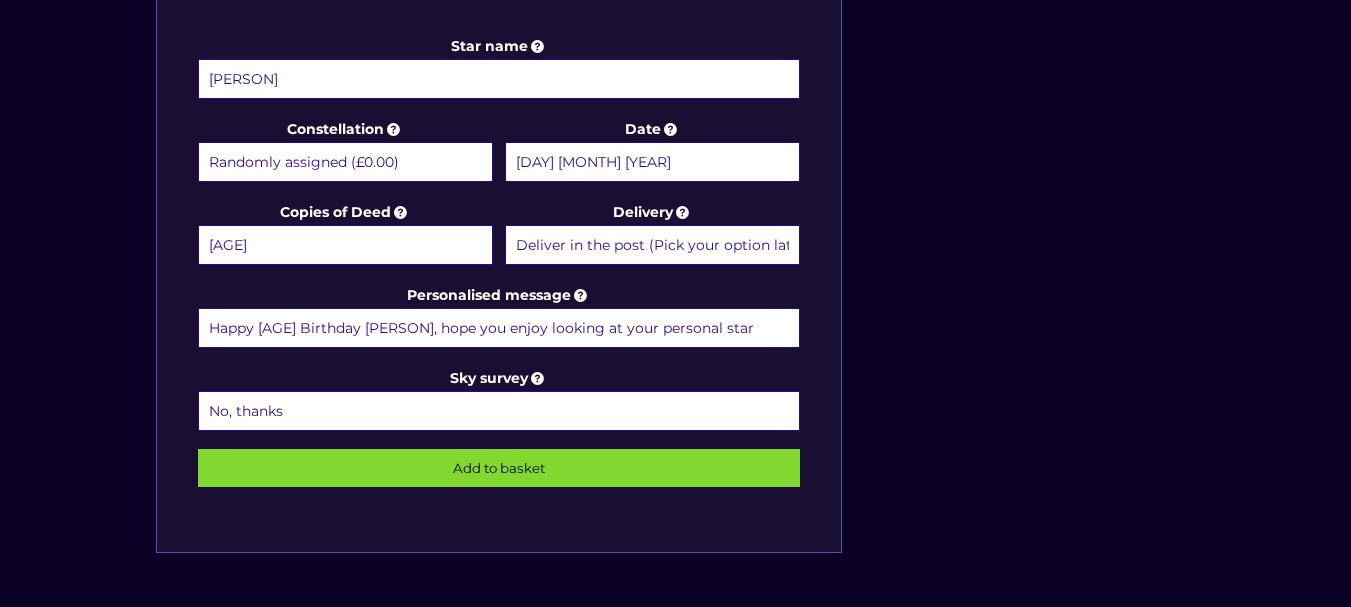 click on "No, thanks
1 (+£6.99)
2 (+£11.99)
3 (+£16.99)
4 (+£21.99)
5 (+£26.99)
6 (+£31.99)
7 (+£36.99)
8 (+£41.99)
9 (+£46.99)
10 (+£51.99)" at bounding box center [499, 411] 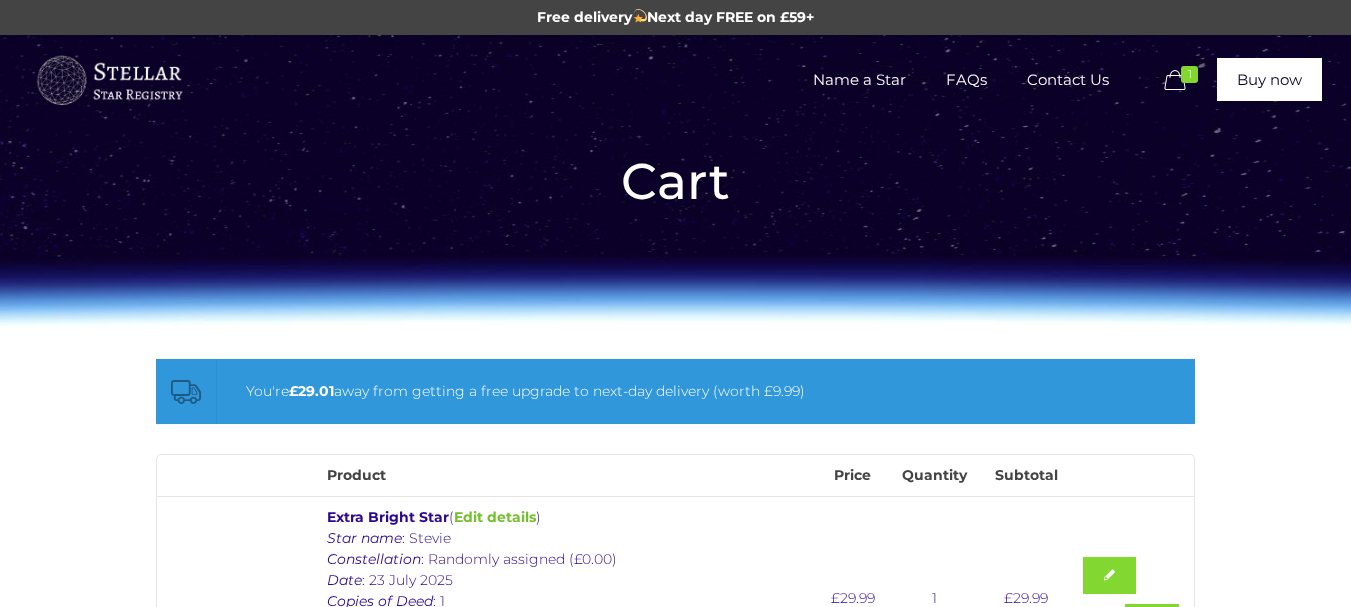 scroll, scrollTop: 0, scrollLeft: 0, axis: both 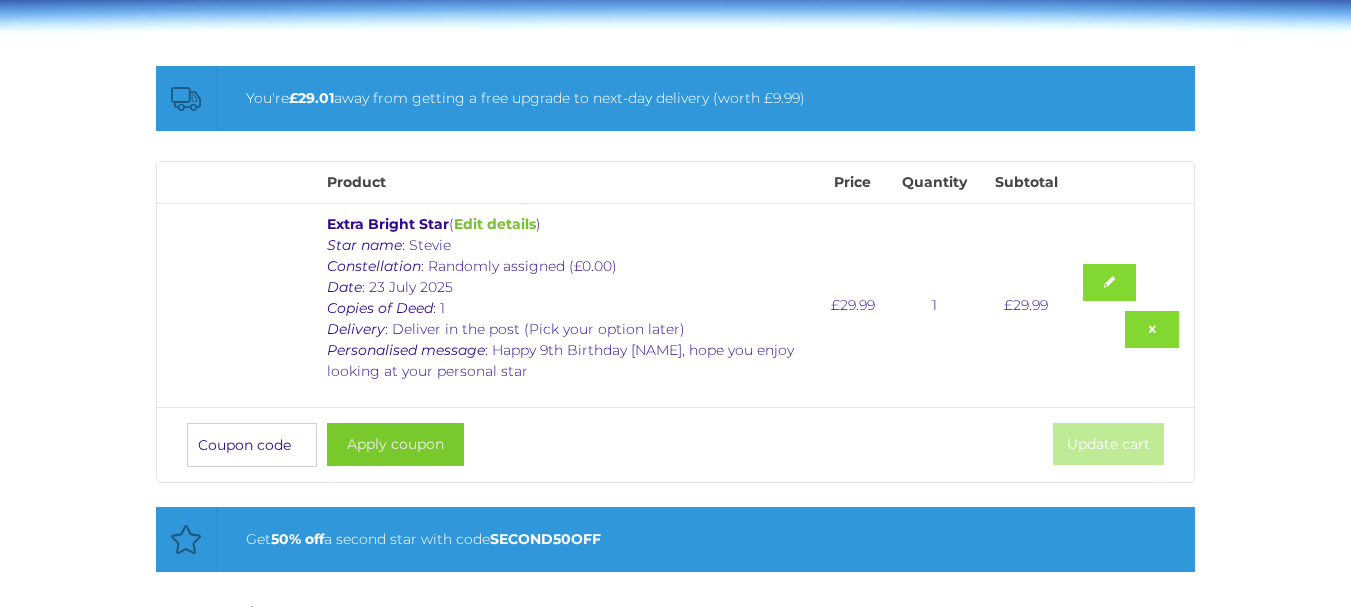 click on "Apply coupon" at bounding box center (395, 444) 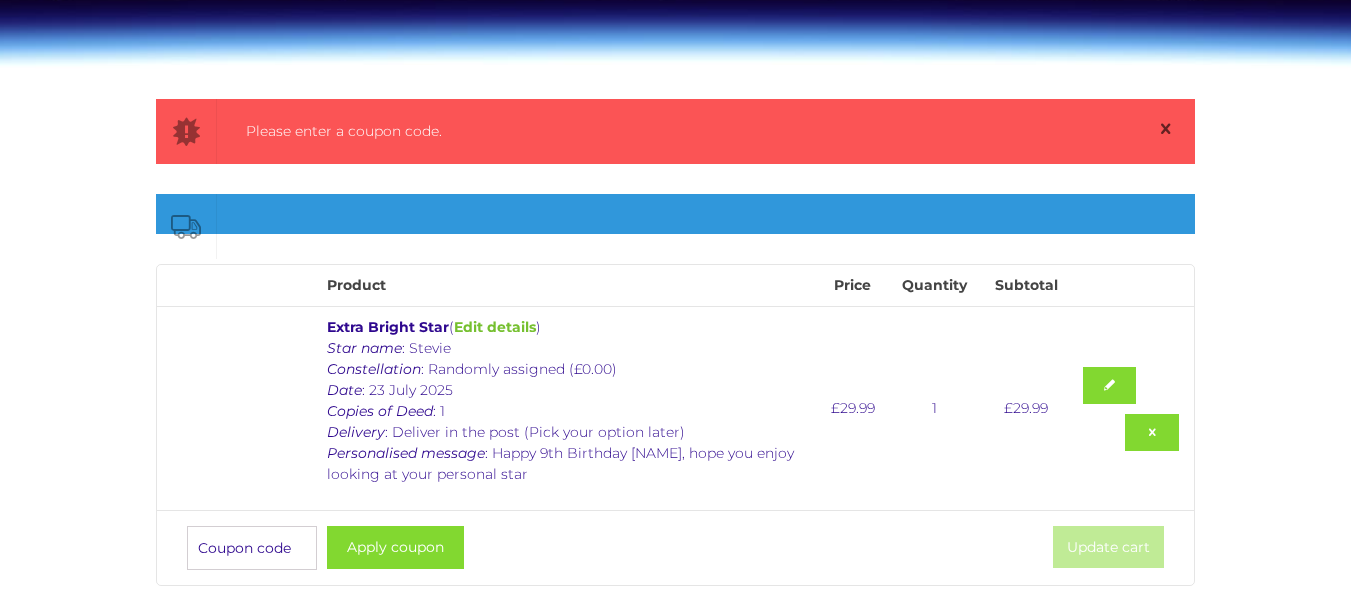 scroll, scrollTop: 259, scrollLeft: 0, axis: vertical 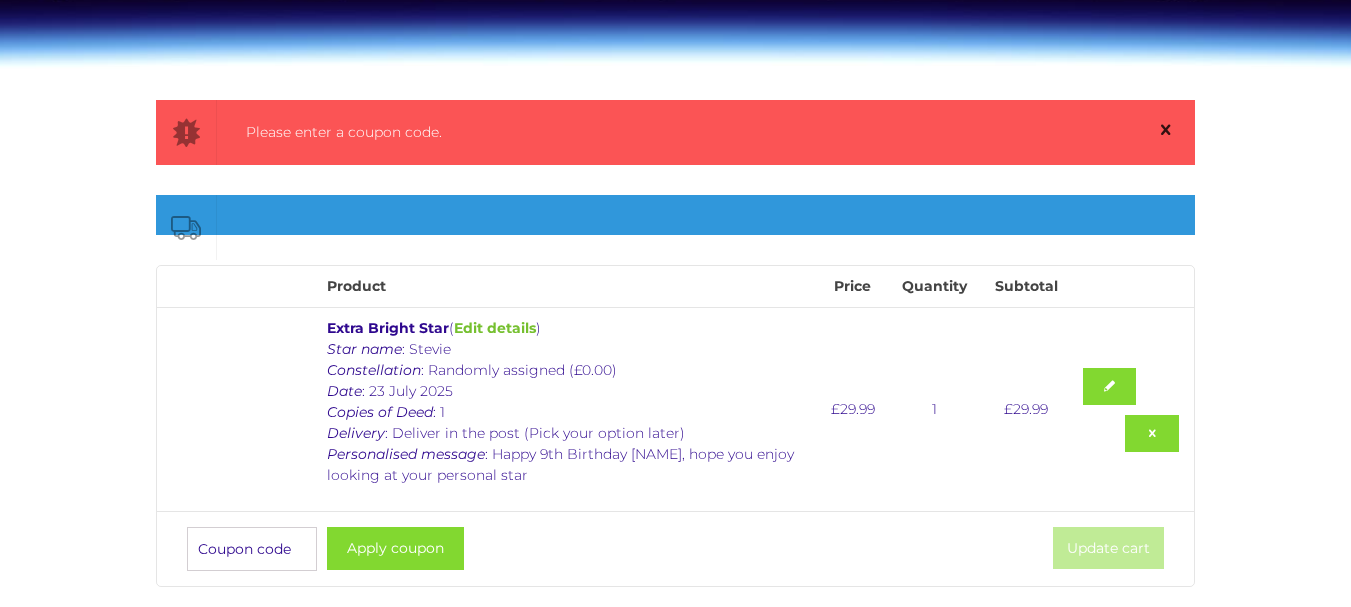click at bounding box center (1166, 130) 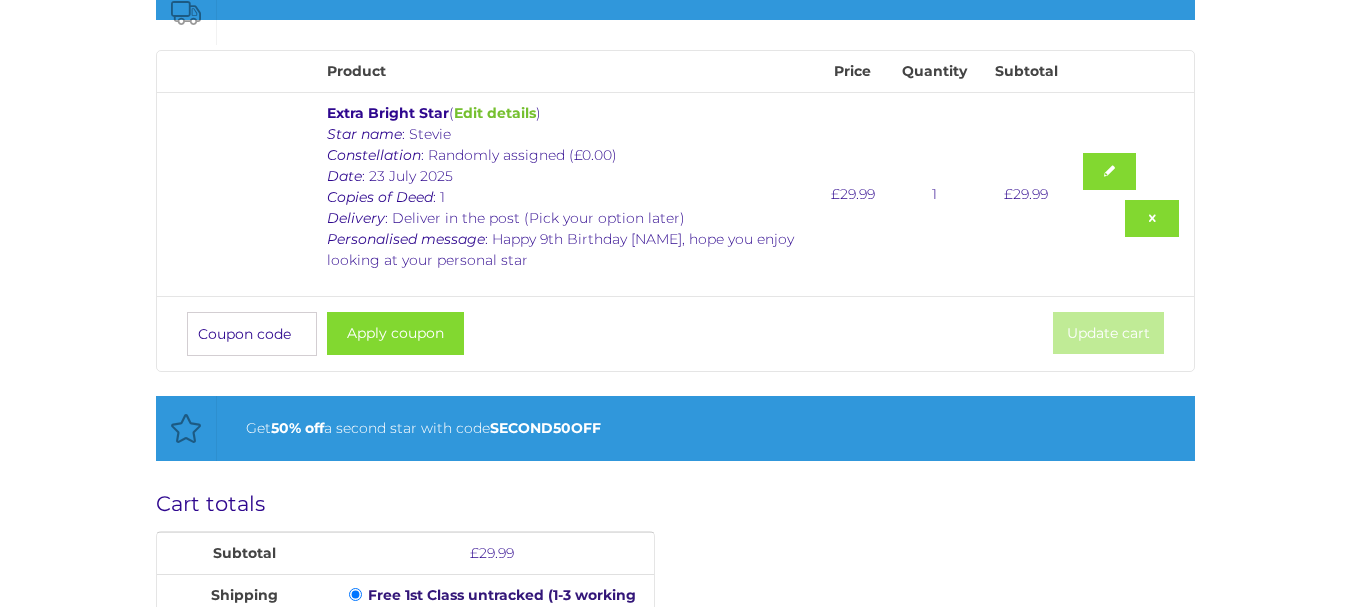 scroll, scrollTop: 419, scrollLeft: 0, axis: vertical 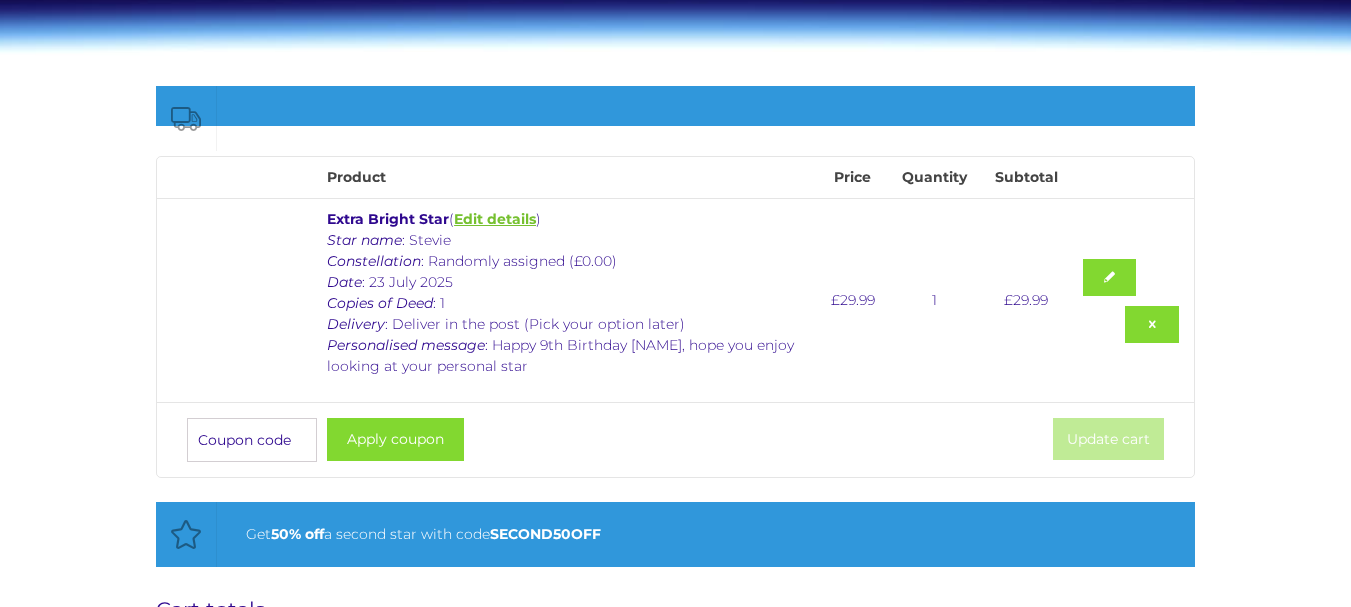 click on "Edit details" at bounding box center [495, 219] 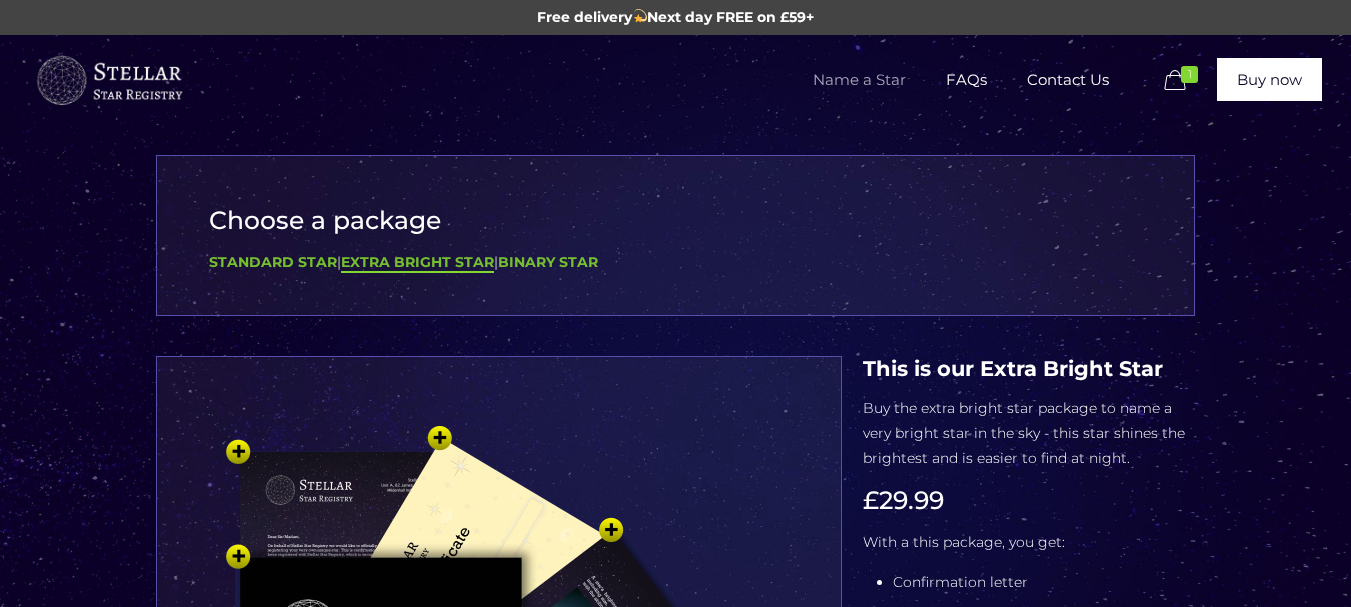 scroll, scrollTop: 0, scrollLeft: 0, axis: both 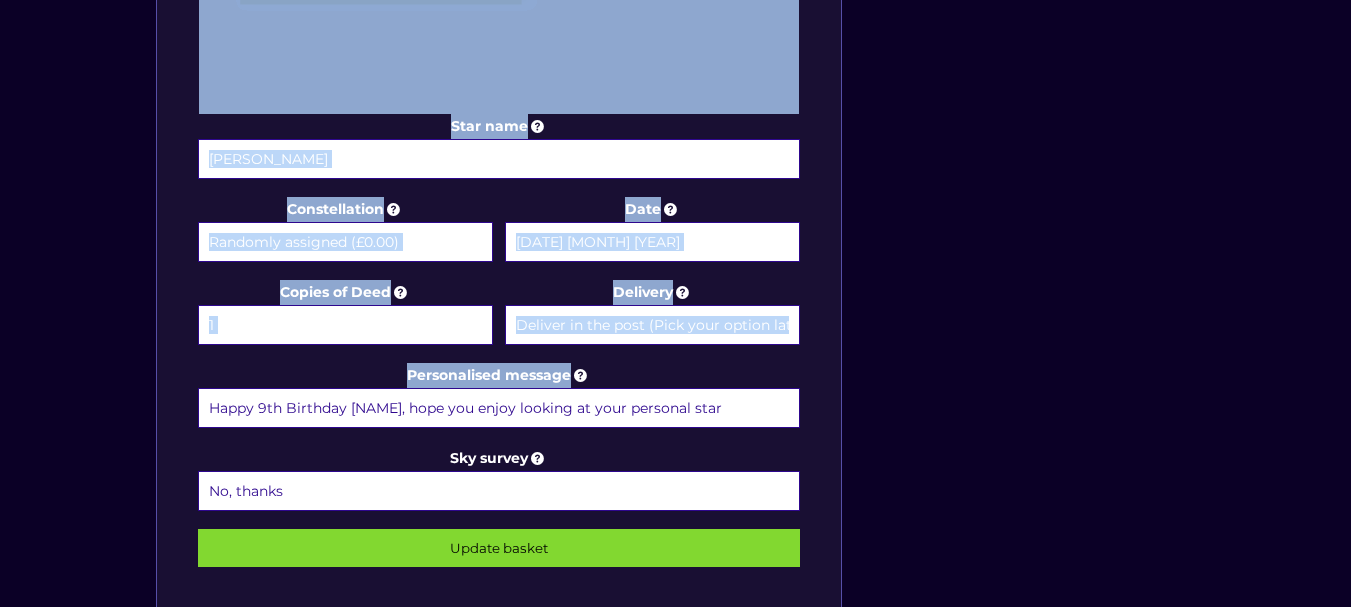drag, startPoint x: 655, startPoint y: 440, endPoint x: 670, endPoint y: 415, distance: 29.15476 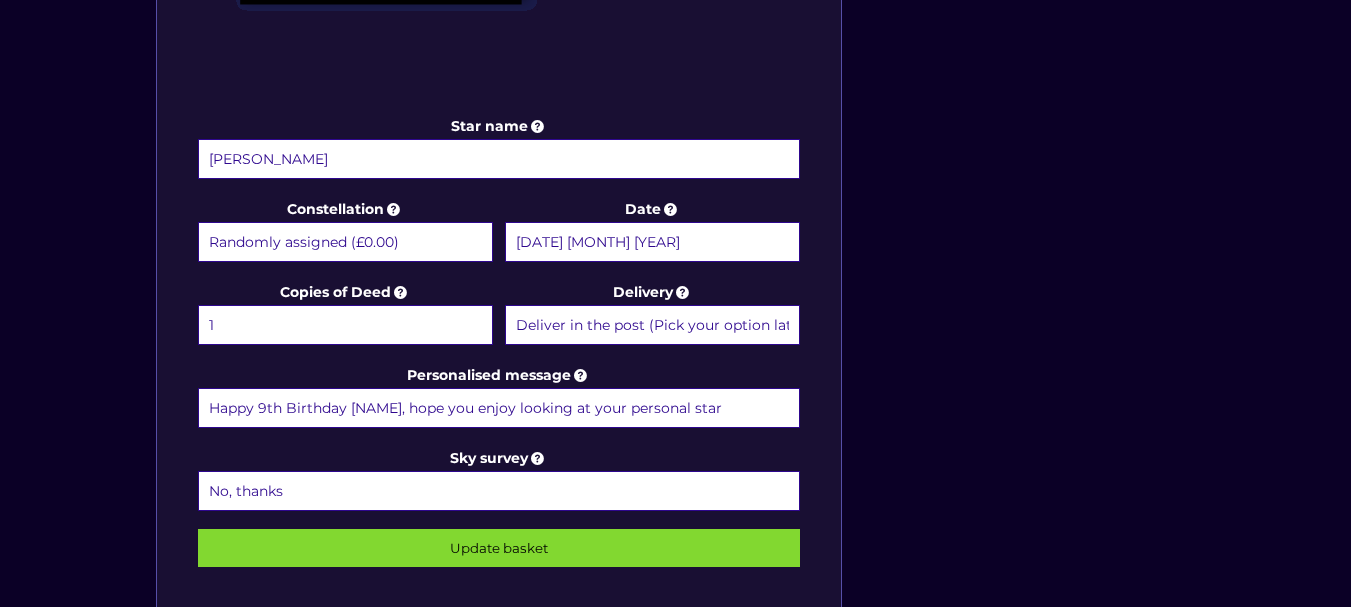 click on "Happy 9th Birthday Hugo, hope you enjoy looking at your personal star" at bounding box center (499, 408) 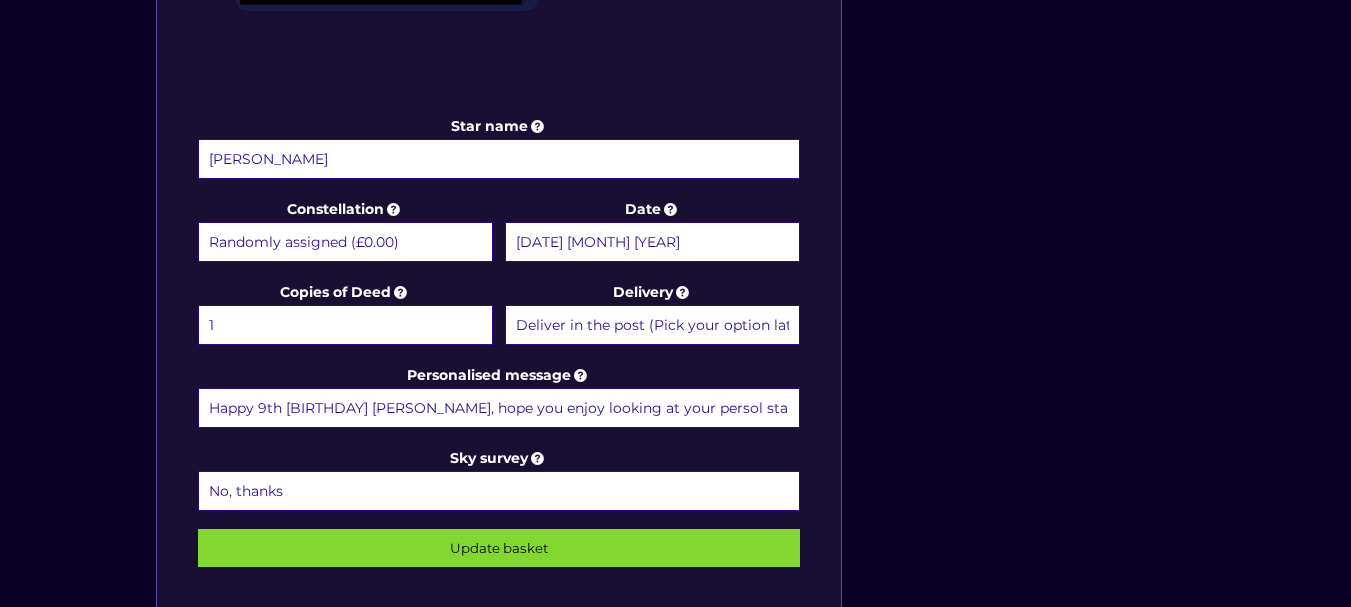 click on "Happy 9th Birthday Hugo, hope you enjoy looking at your persol star" at bounding box center (499, 408) 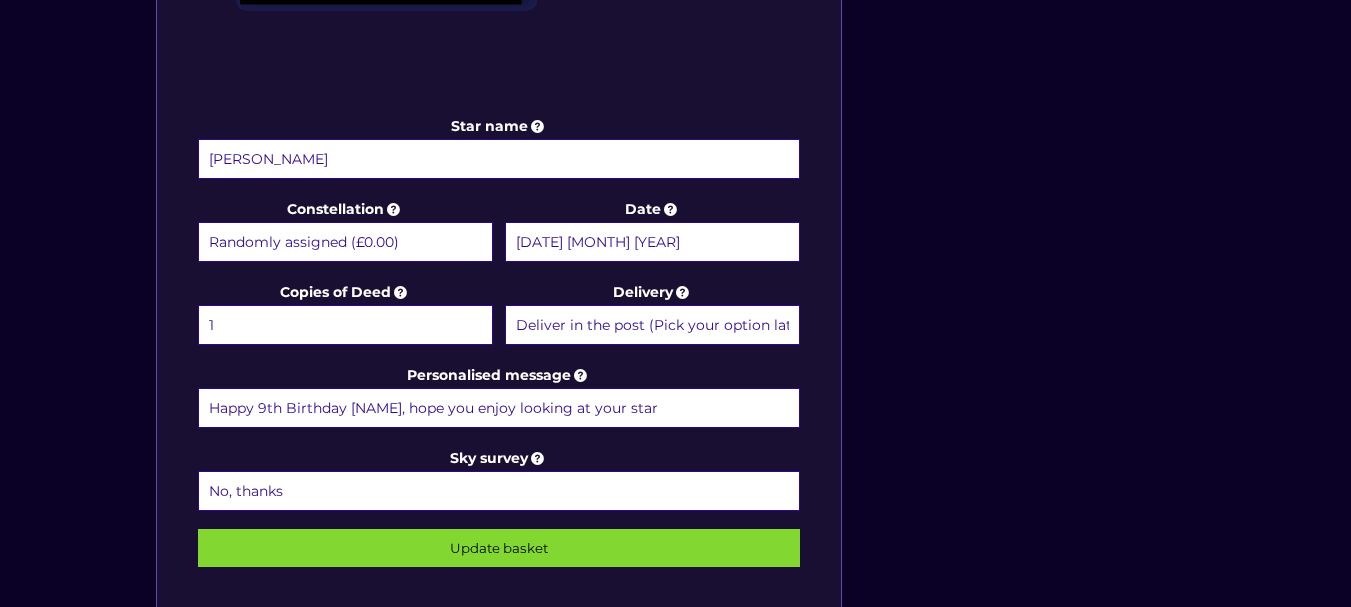 click on "Happy 9th Birthday Hugo, hope you enjoy looking at your star" at bounding box center (499, 408) 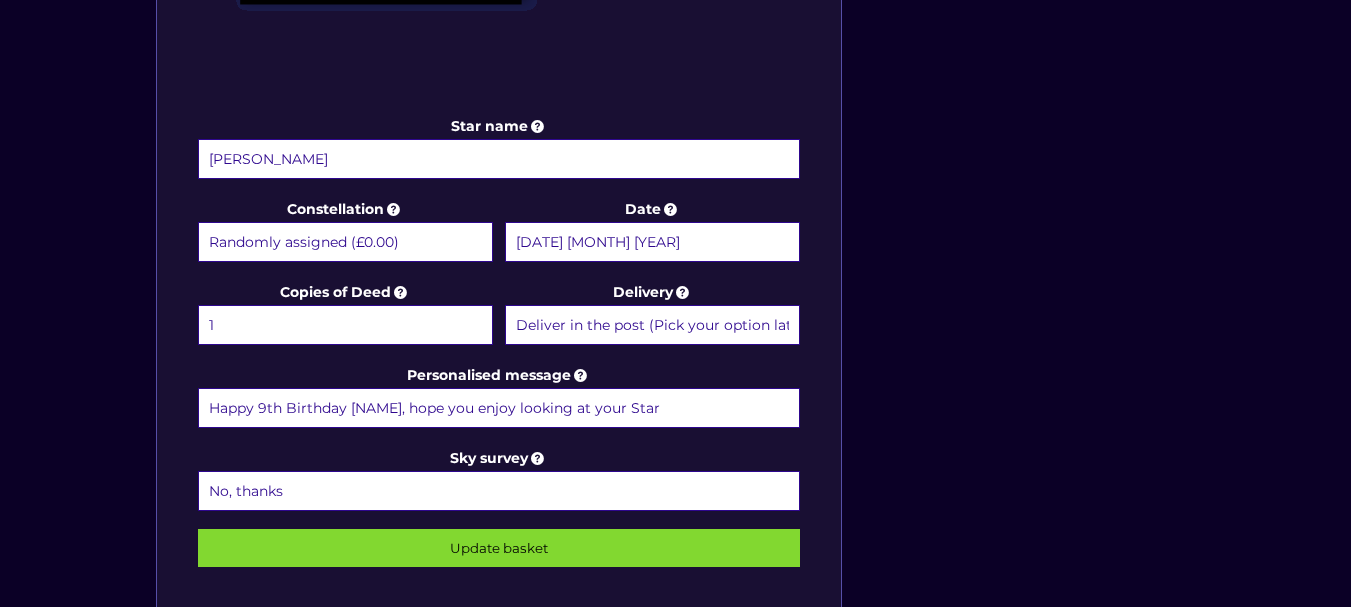 click on "Happy 9th Birthday Hugo, hope you enjoy looking at your Star" at bounding box center [499, 408] 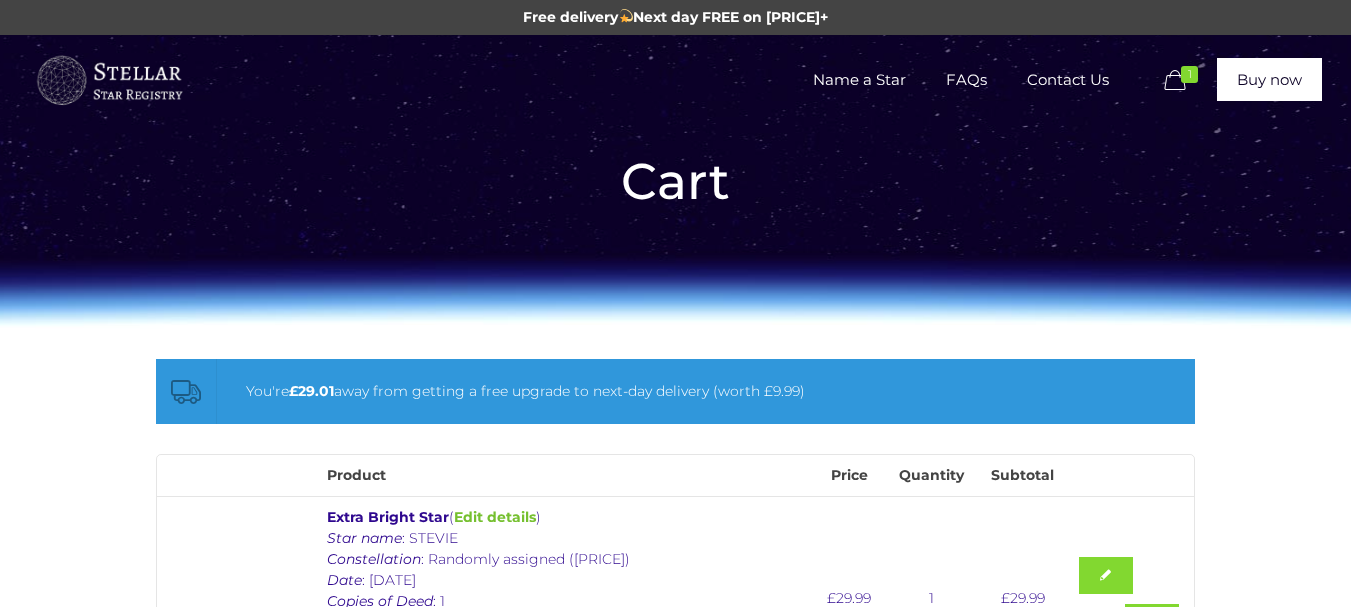 scroll, scrollTop: 0, scrollLeft: 0, axis: both 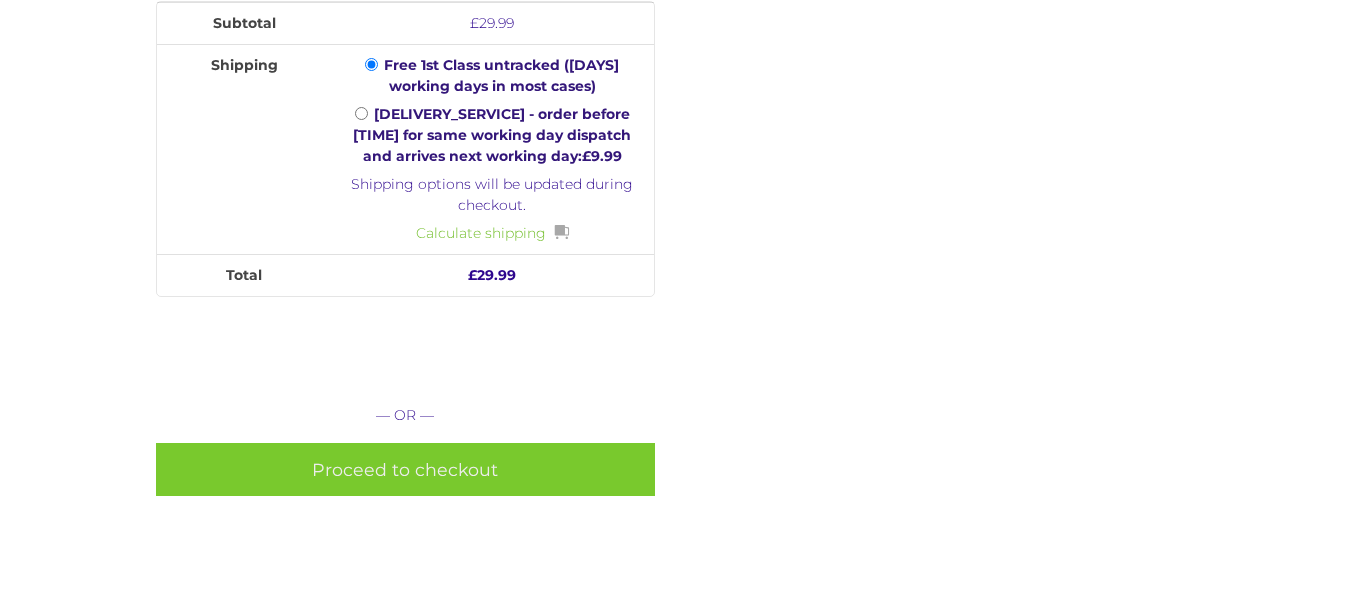 click on "Proceed to checkout" at bounding box center (405, 469) 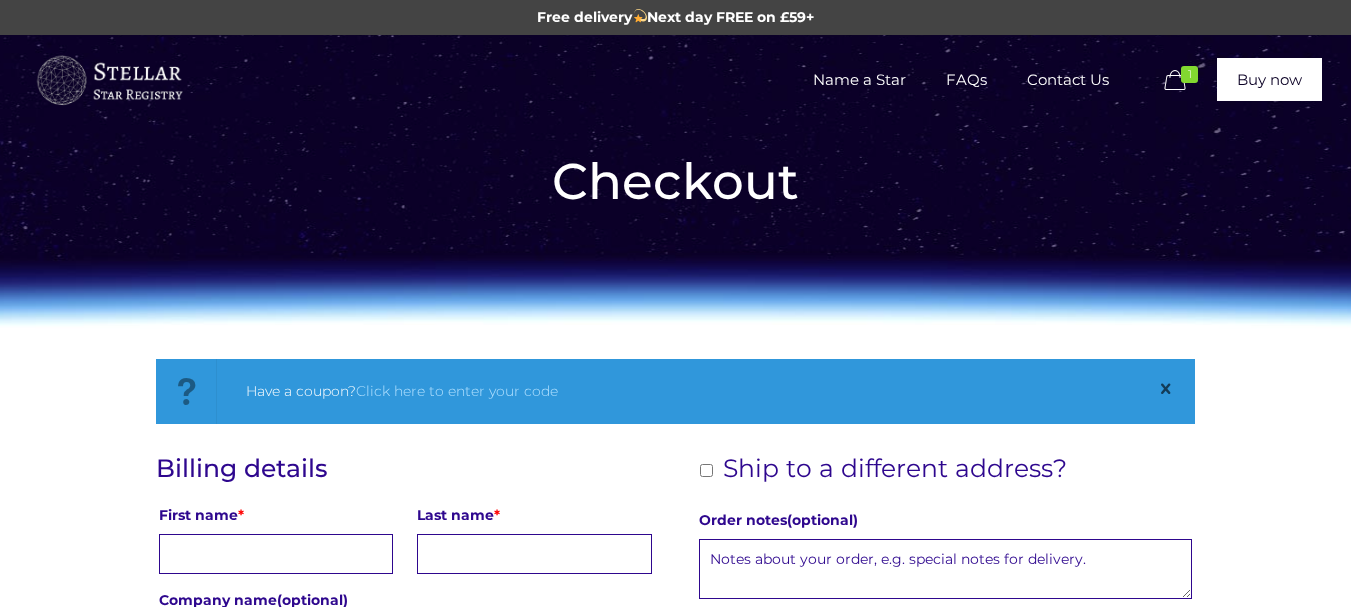 scroll, scrollTop: 0, scrollLeft: 0, axis: both 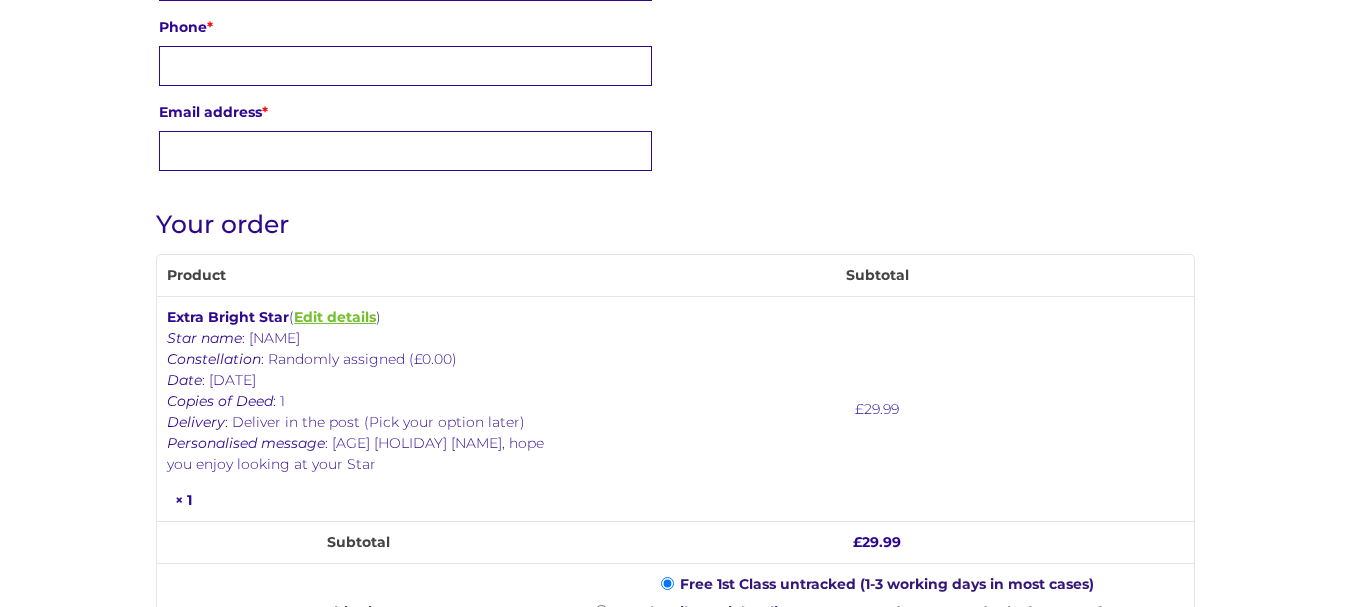 click on "Edit details" at bounding box center [335, 317] 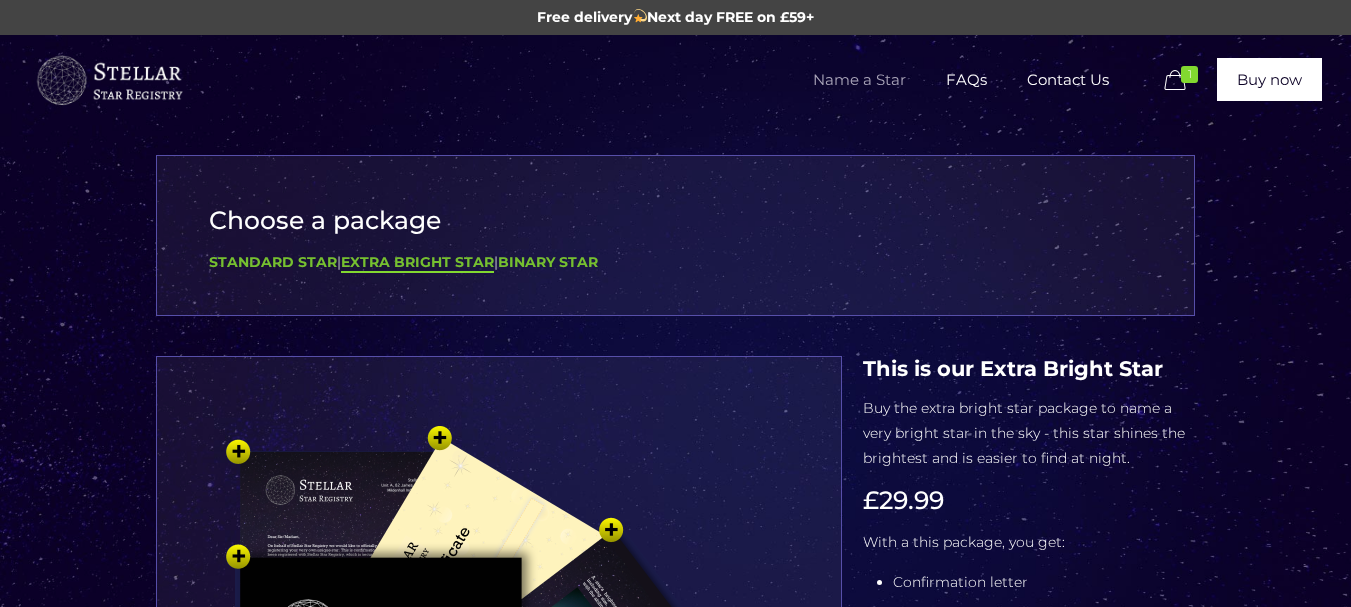 scroll, scrollTop: 0, scrollLeft: 0, axis: both 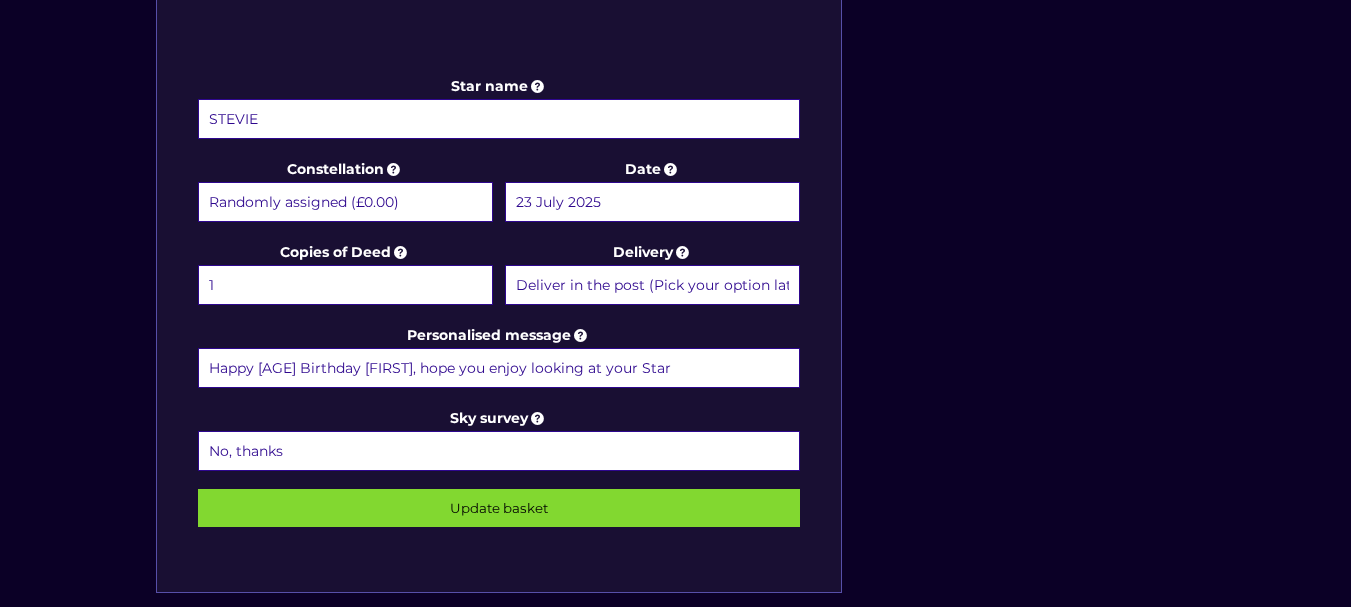 click on "Happy 9th Birthday Hugo, hope you enjoy looking at your Star" at bounding box center [499, 368] 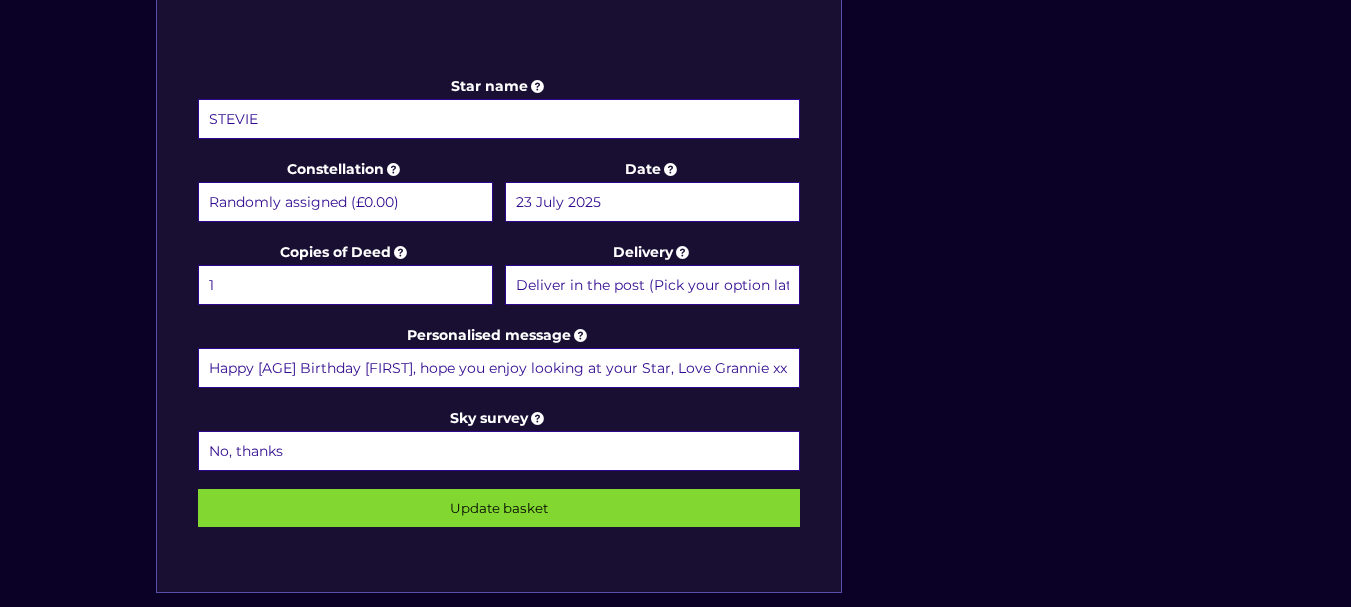type on "Happy 9th Birthday Hugo, hope you enjoy looking at your Star, Love Grannie xx xx" 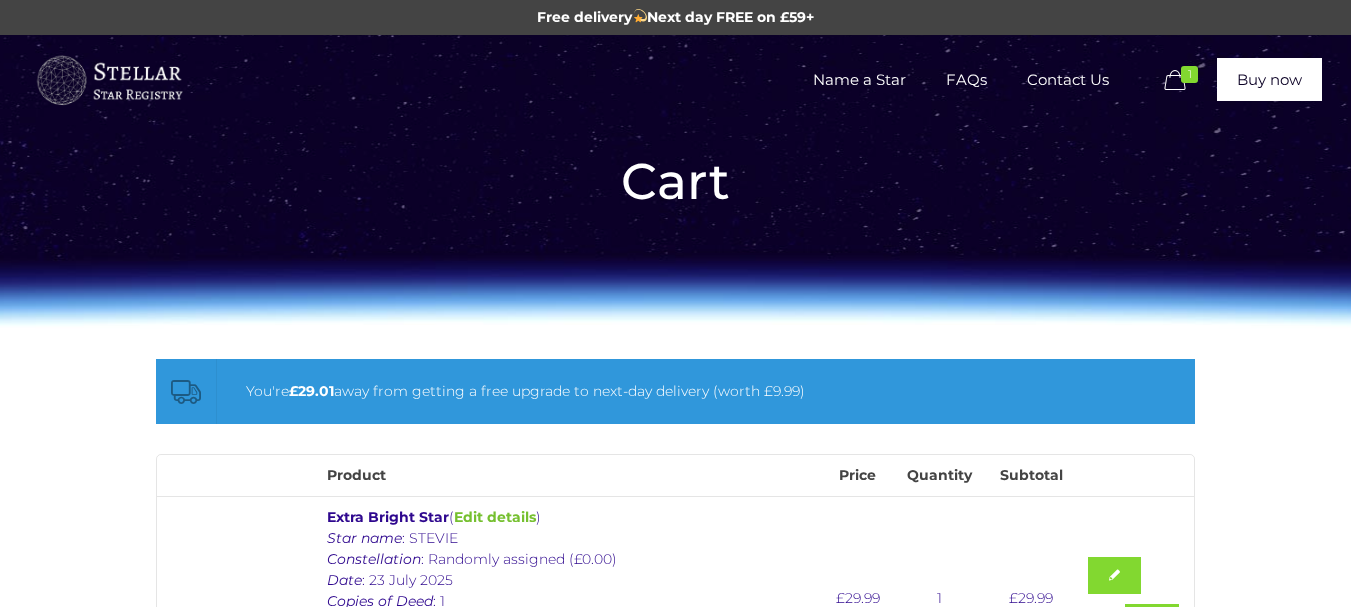 scroll, scrollTop: 0, scrollLeft: 0, axis: both 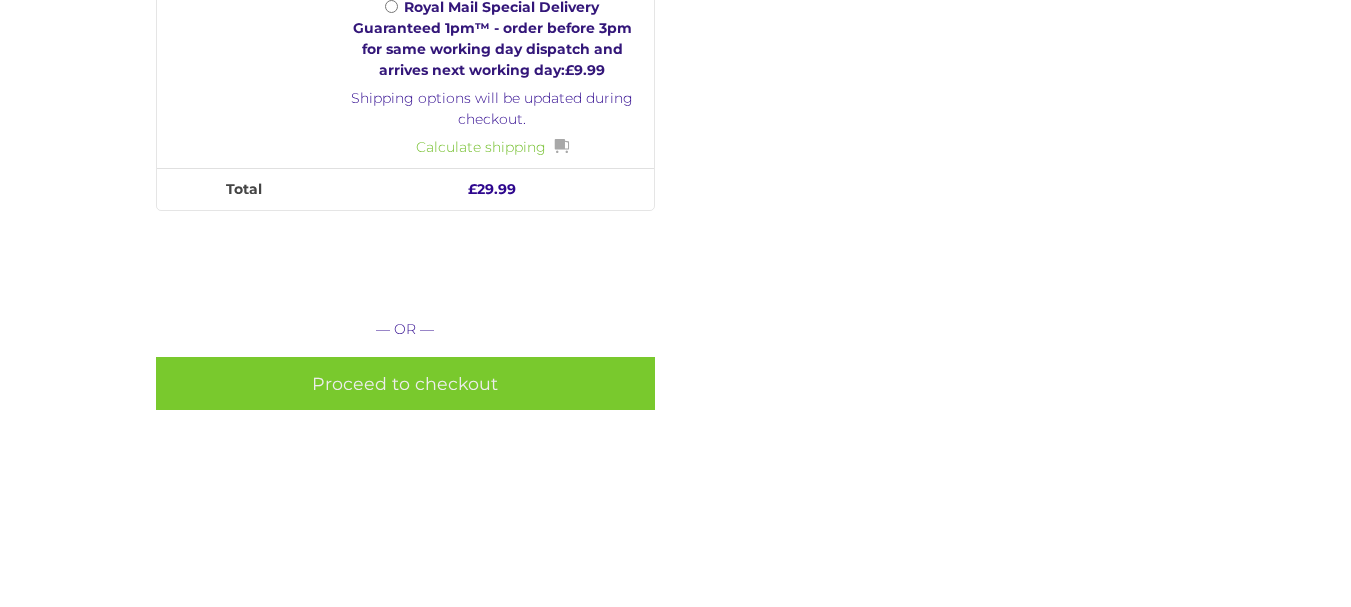 click on "Proceed to checkout" at bounding box center (405, 383) 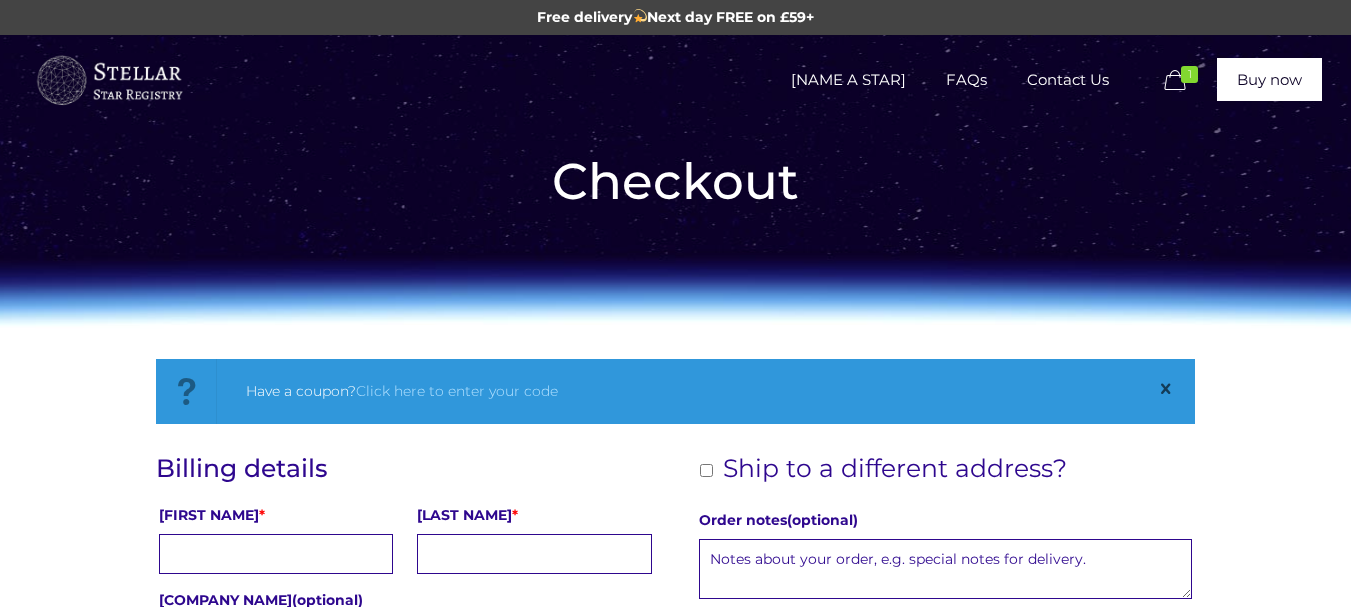 scroll, scrollTop: 0, scrollLeft: 0, axis: both 